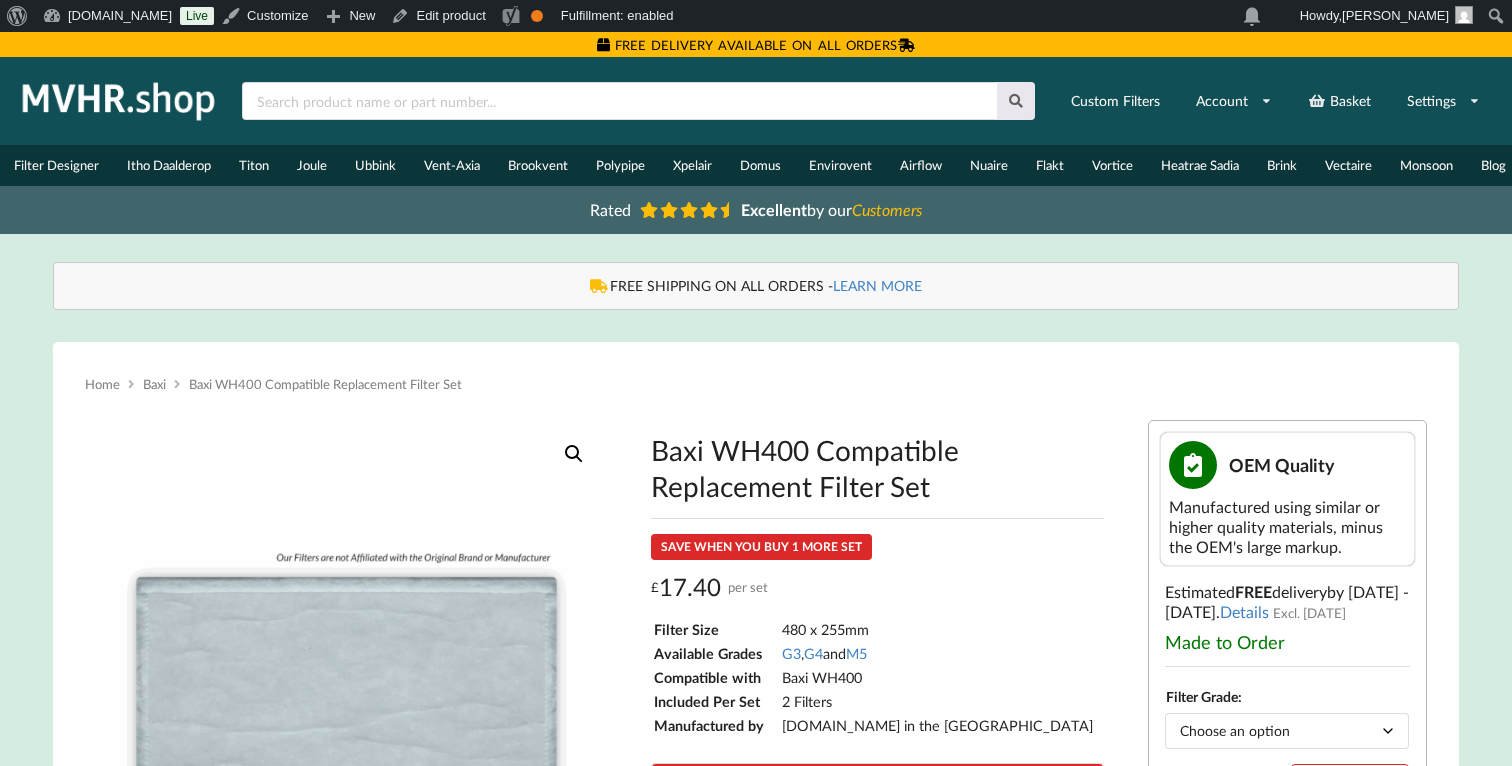 scroll, scrollTop: 0, scrollLeft: 0, axis: both 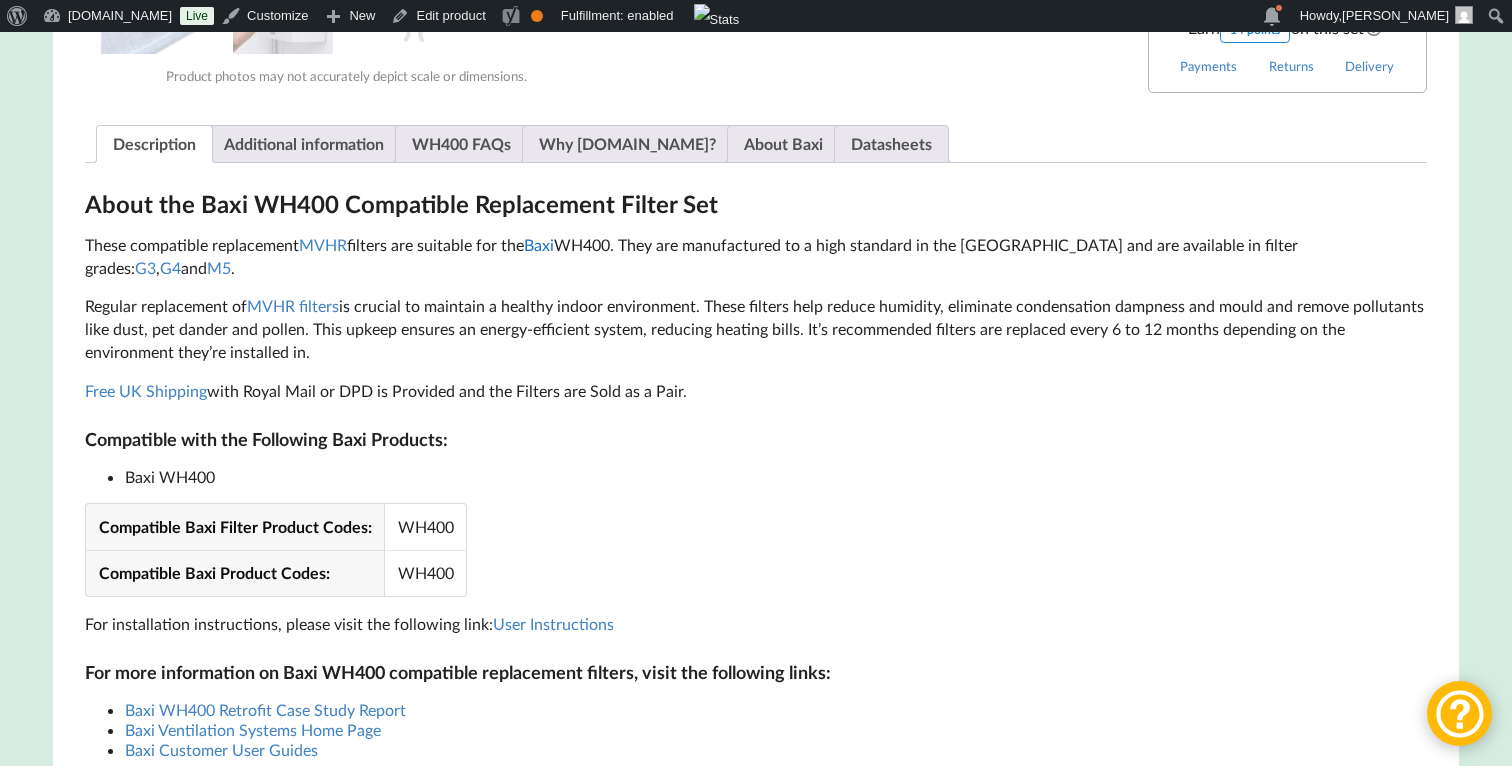 click on "Baxi" at bounding box center [539, 244] 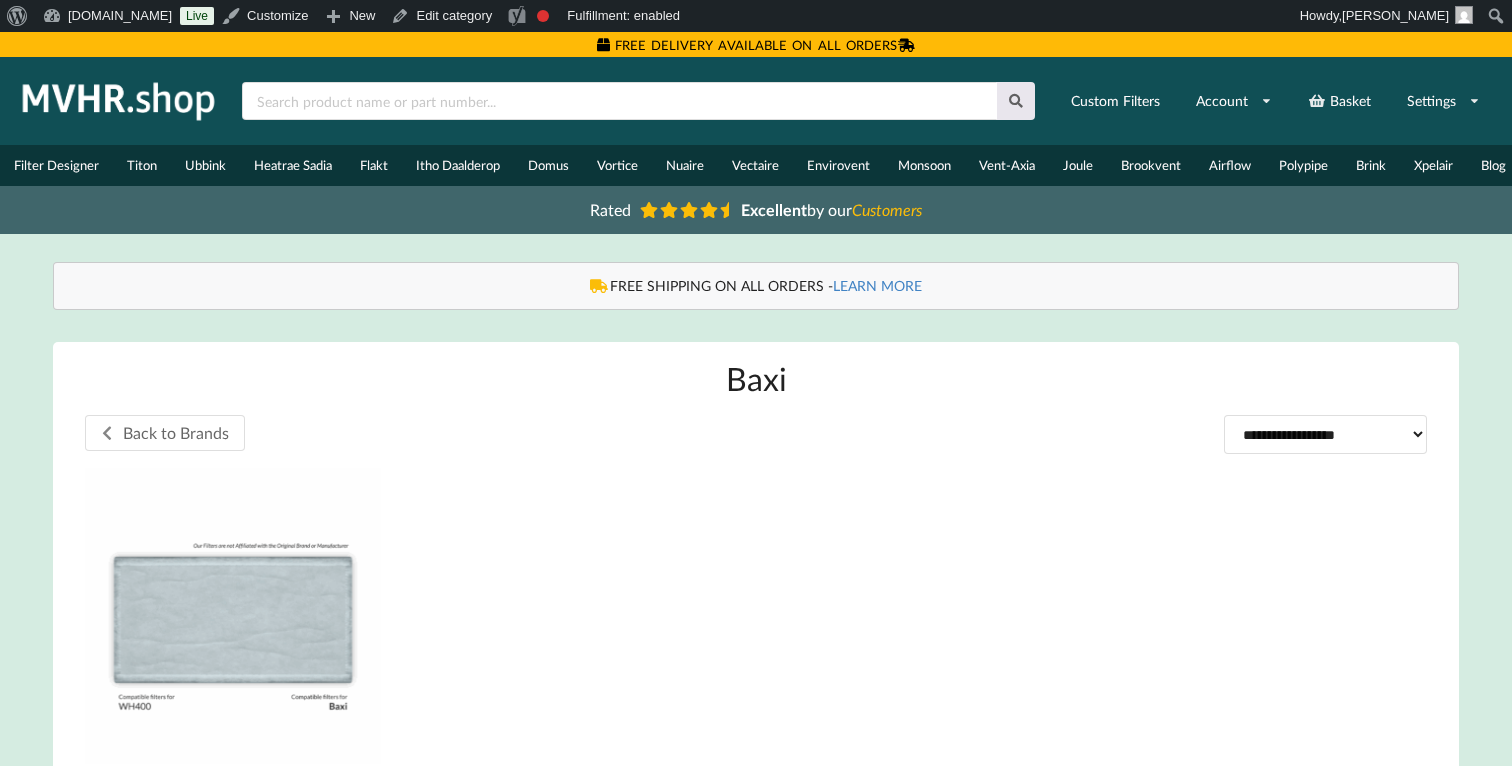 scroll, scrollTop: 0, scrollLeft: 0, axis: both 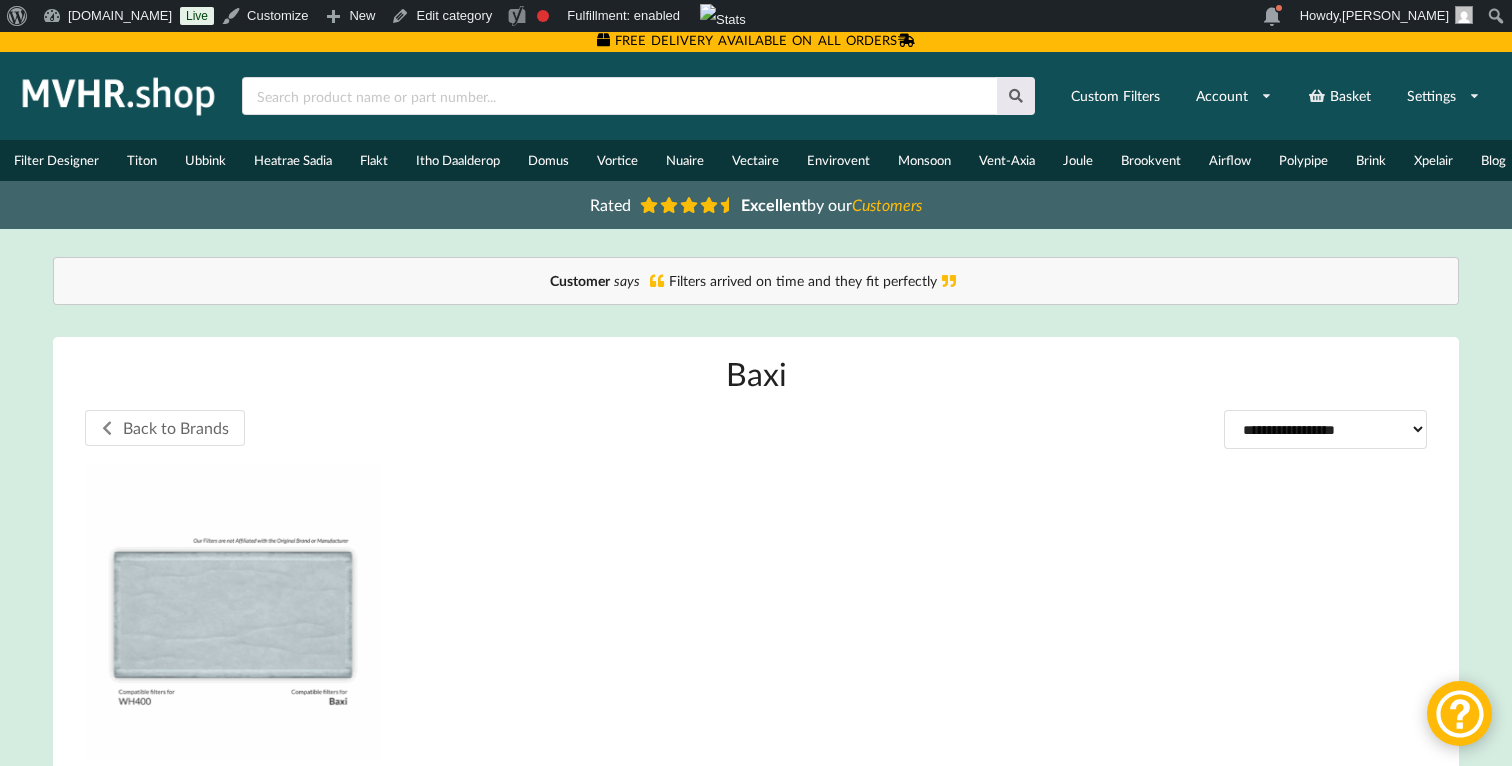 click at bounding box center (233, 611) 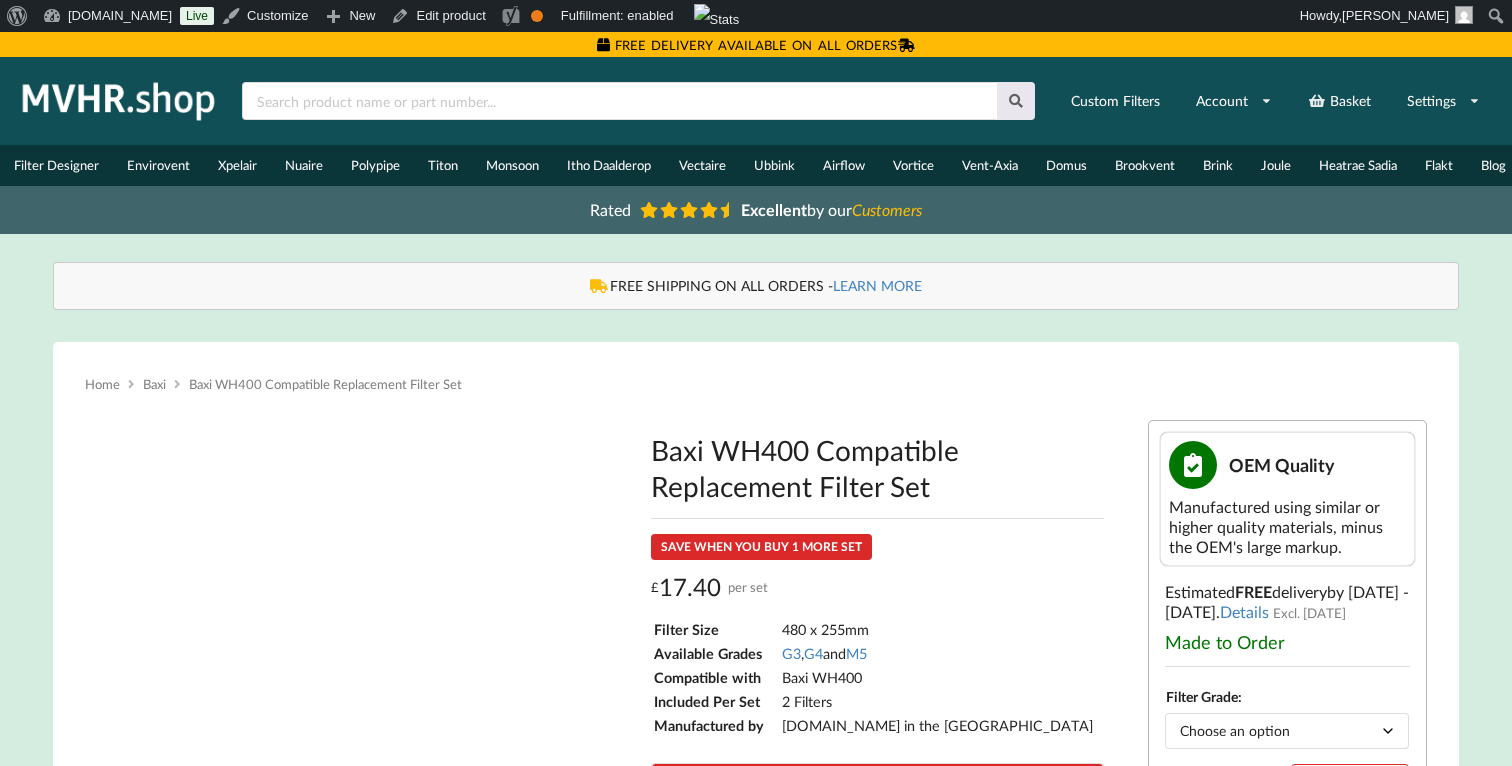 scroll, scrollTop: 775, scrollLeft: 0, axis: vertical 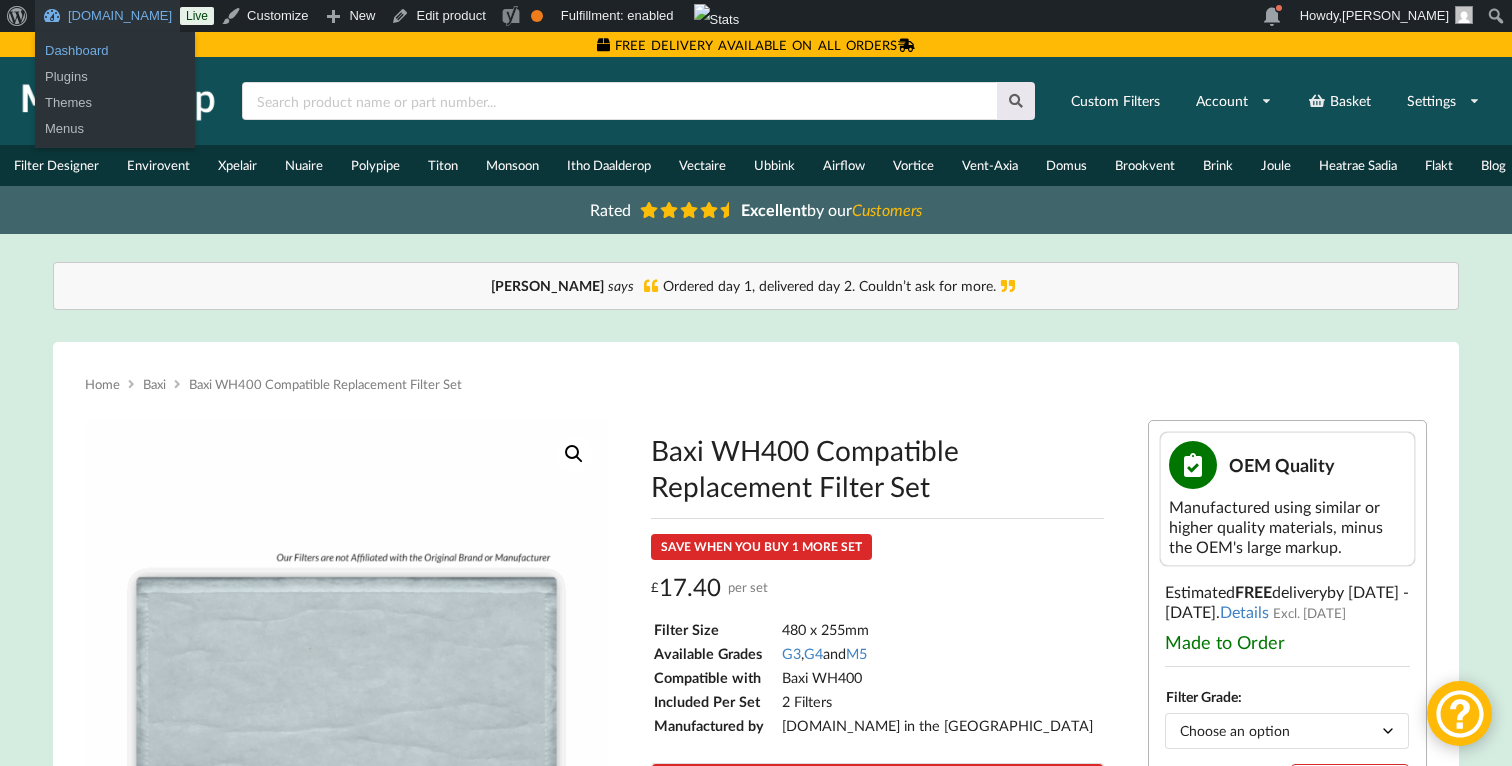 click on "Dashboard" at bounding box center (115, 51) 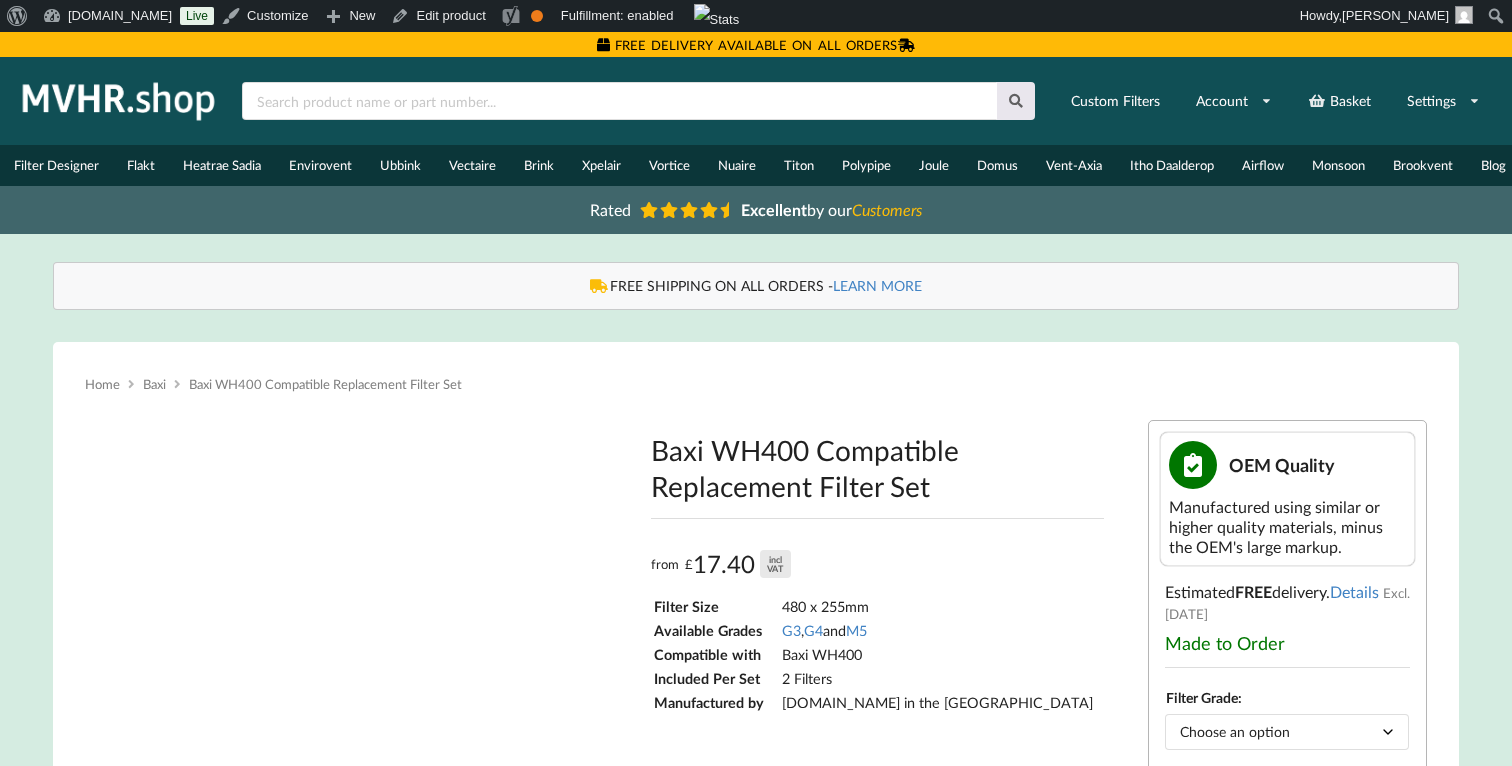 scroll, scrollTop: 0, scrollLeft: 0, axis: both 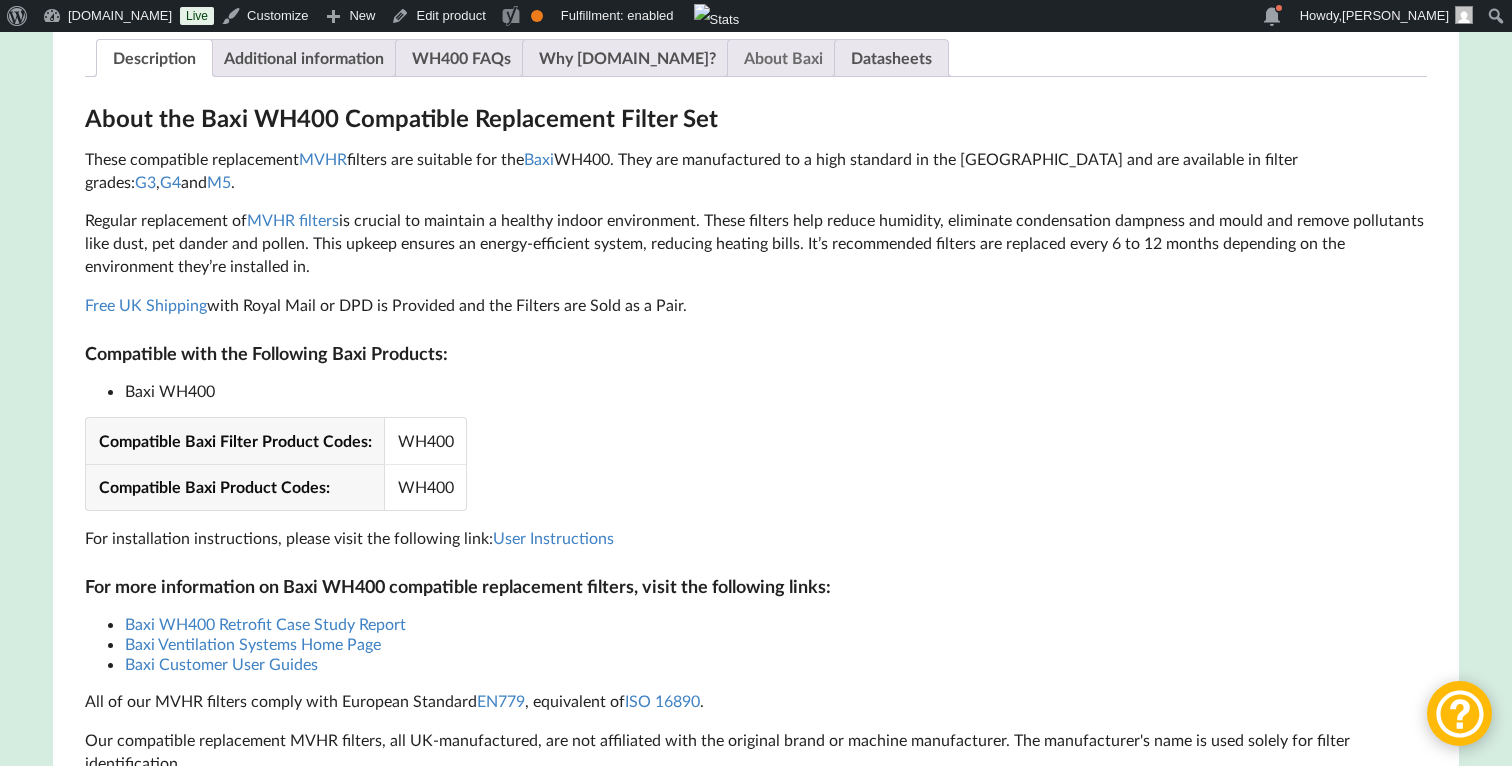 click on "About Baxi" at bounding box center (783, 58) 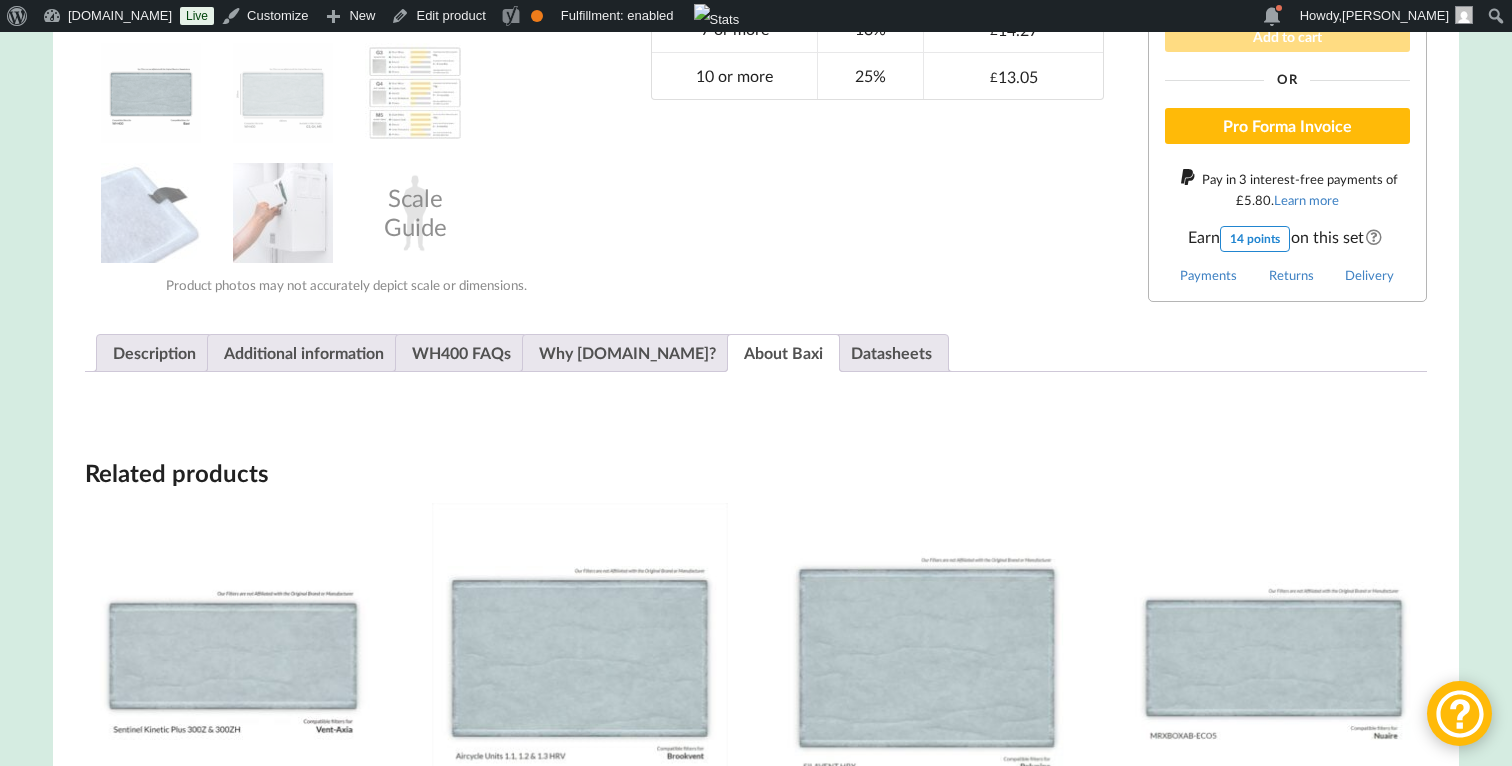 scroll, scrollTop: 0, scrollLeft: 0, axis: both 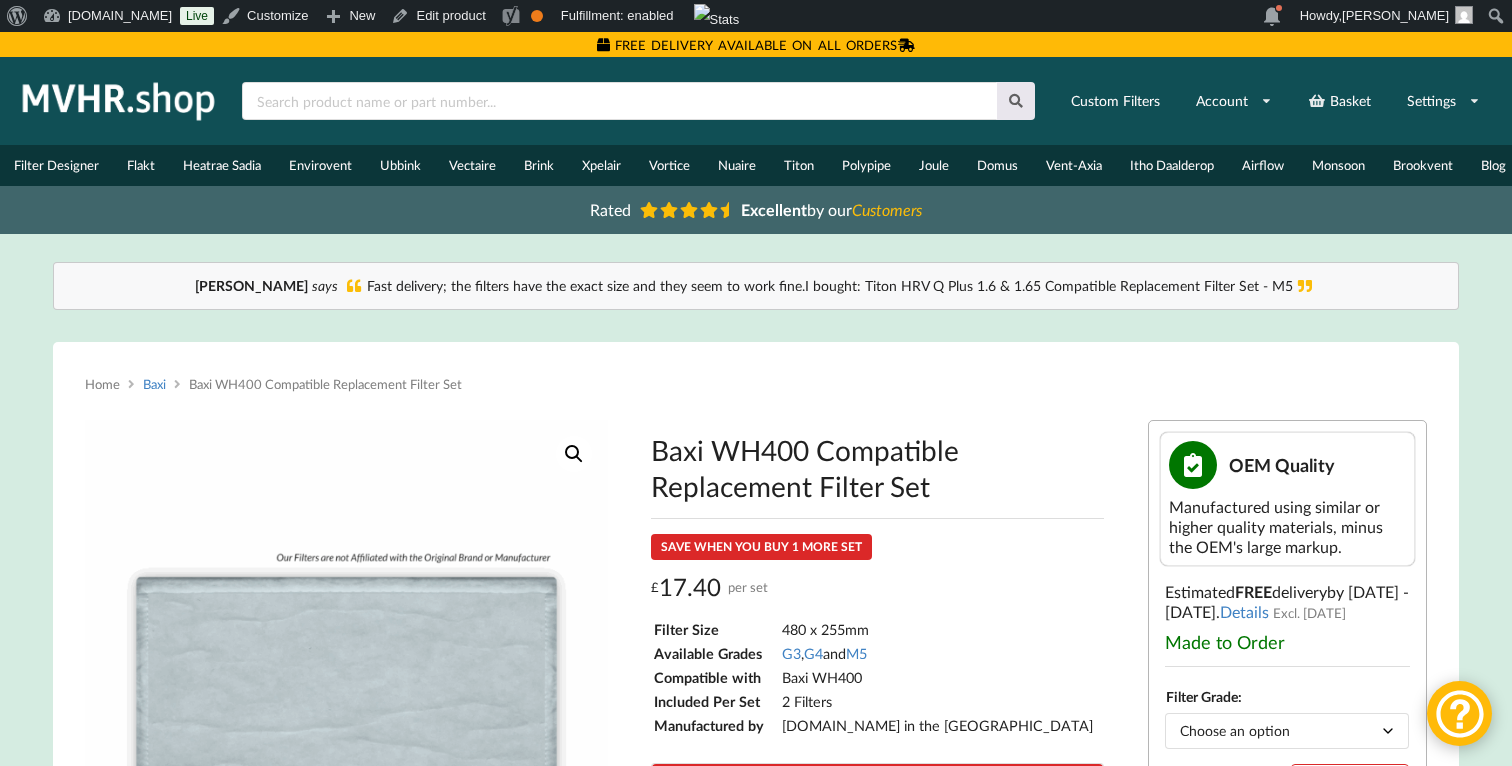 click on "Baxi" at bounding box center [154, 384] 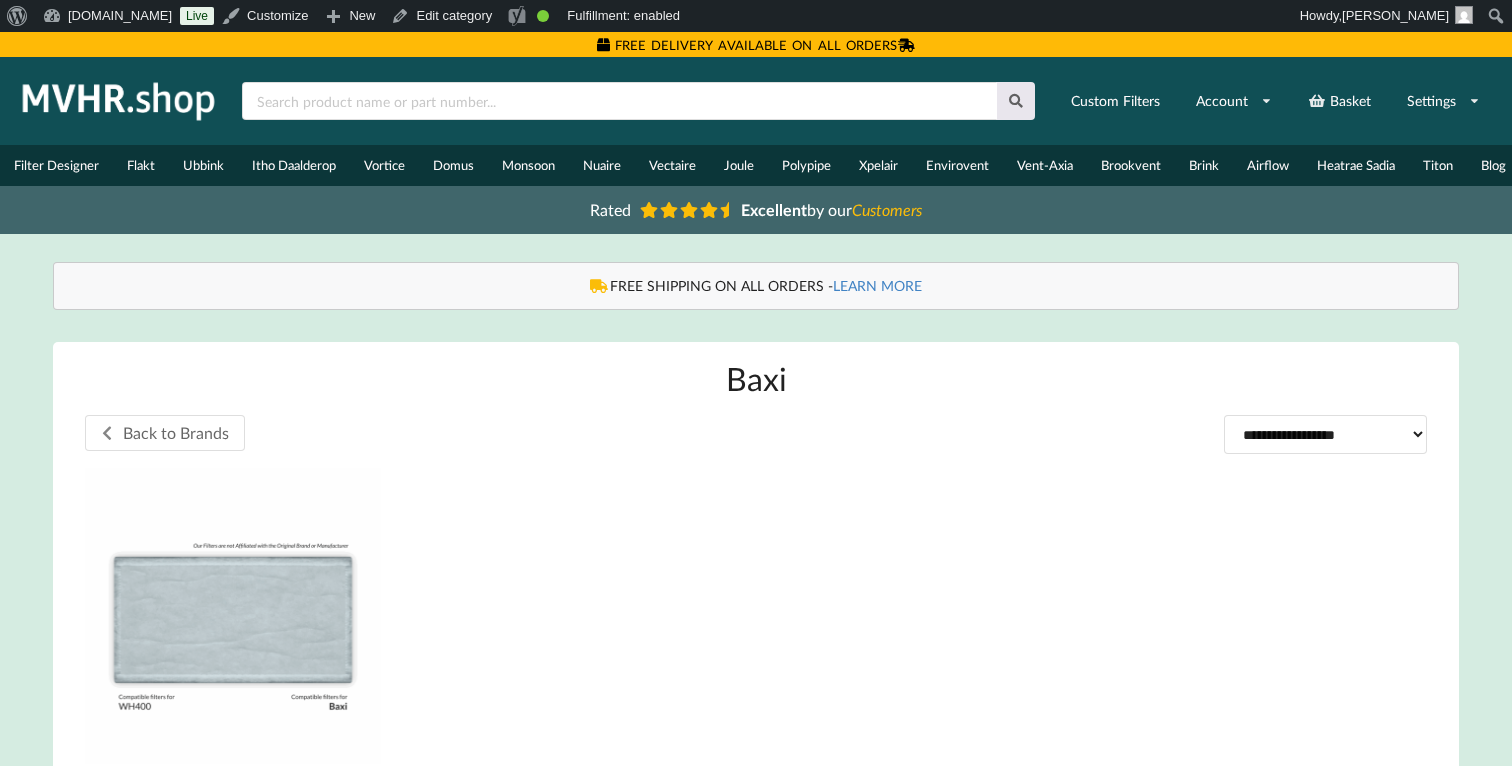 scroll, scrollTop: 0, scrollLeft: 0, axis: both 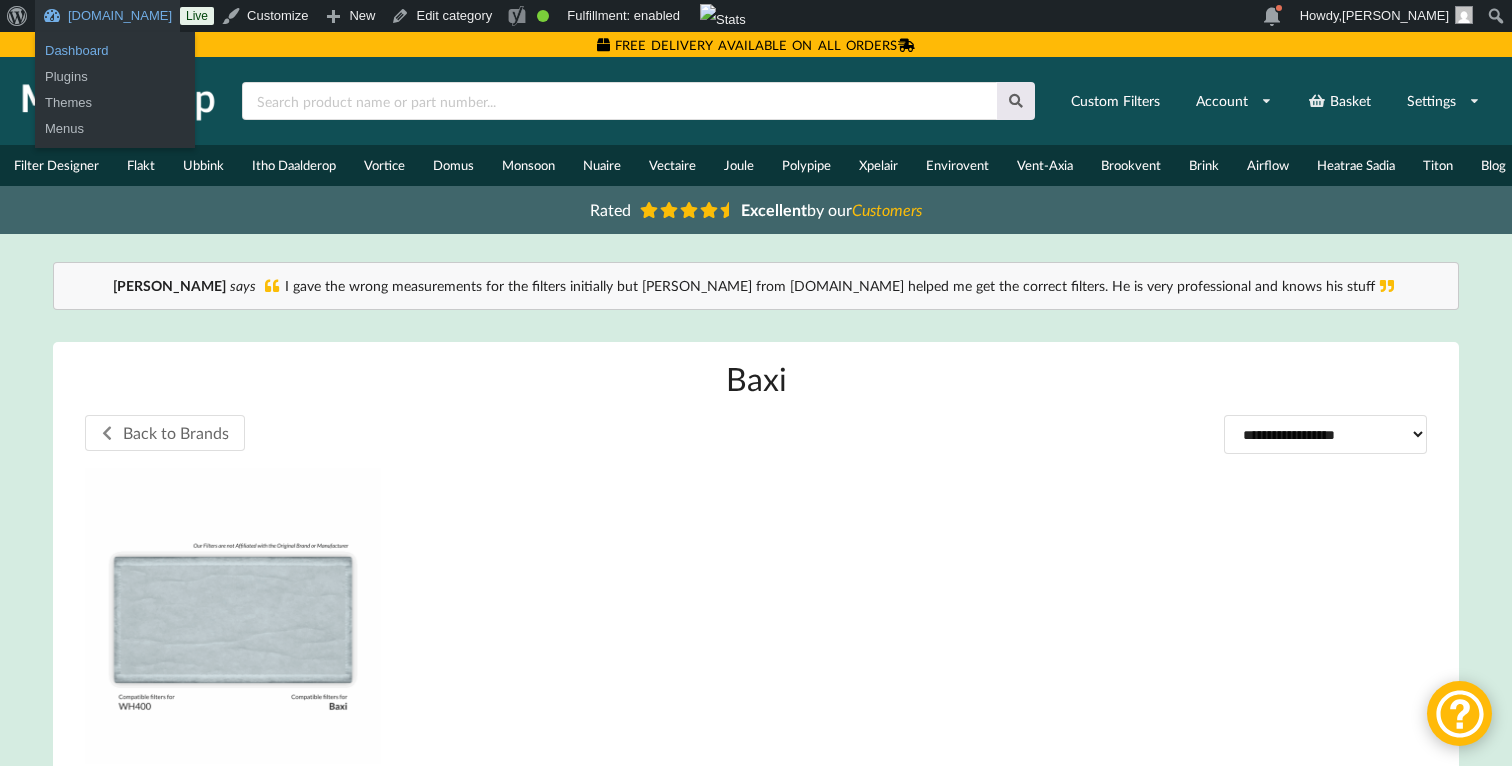 click on "Dashboard" at bounding box center [115, 51] 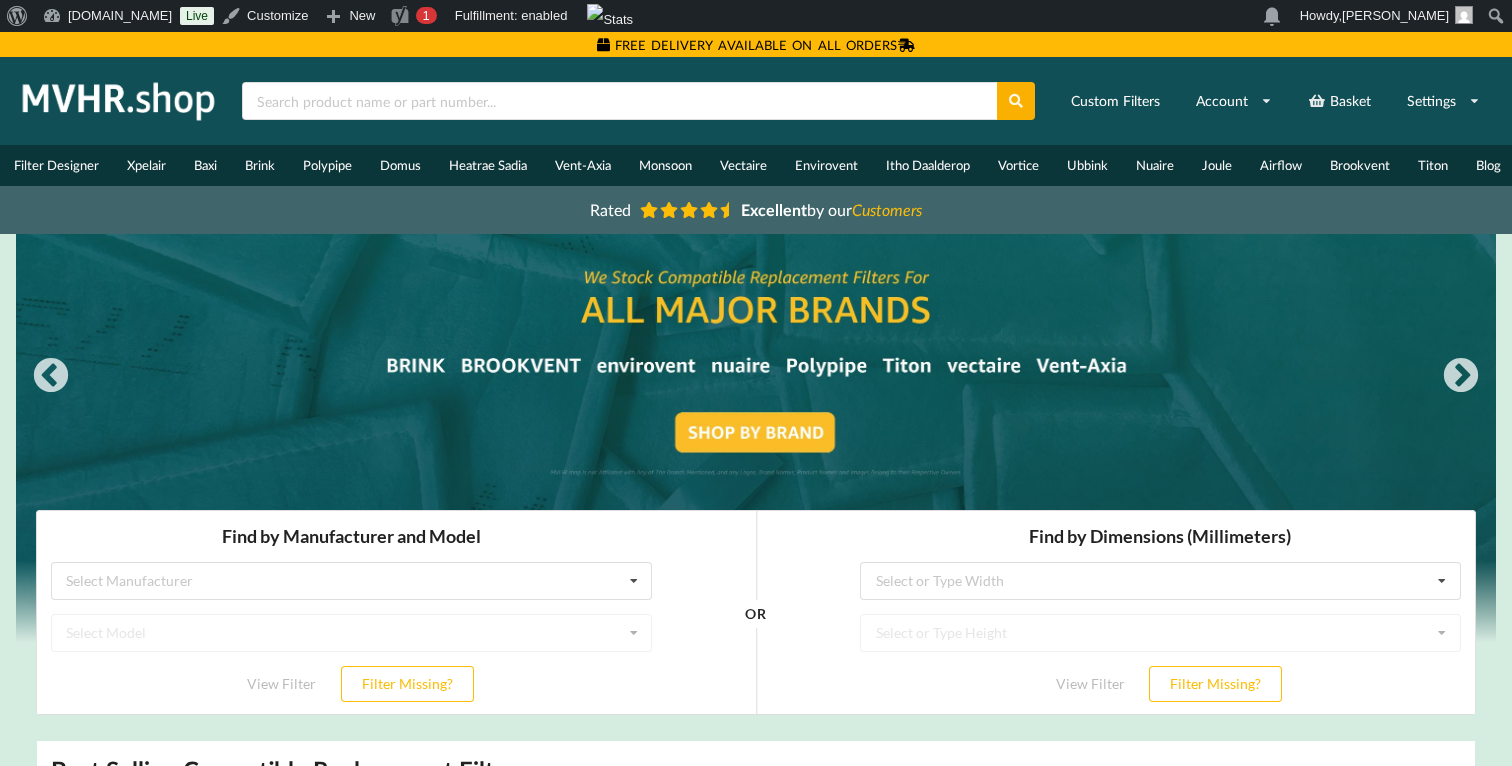 scroll, scrollTop: 0, scrollLeft: 0, axis: both 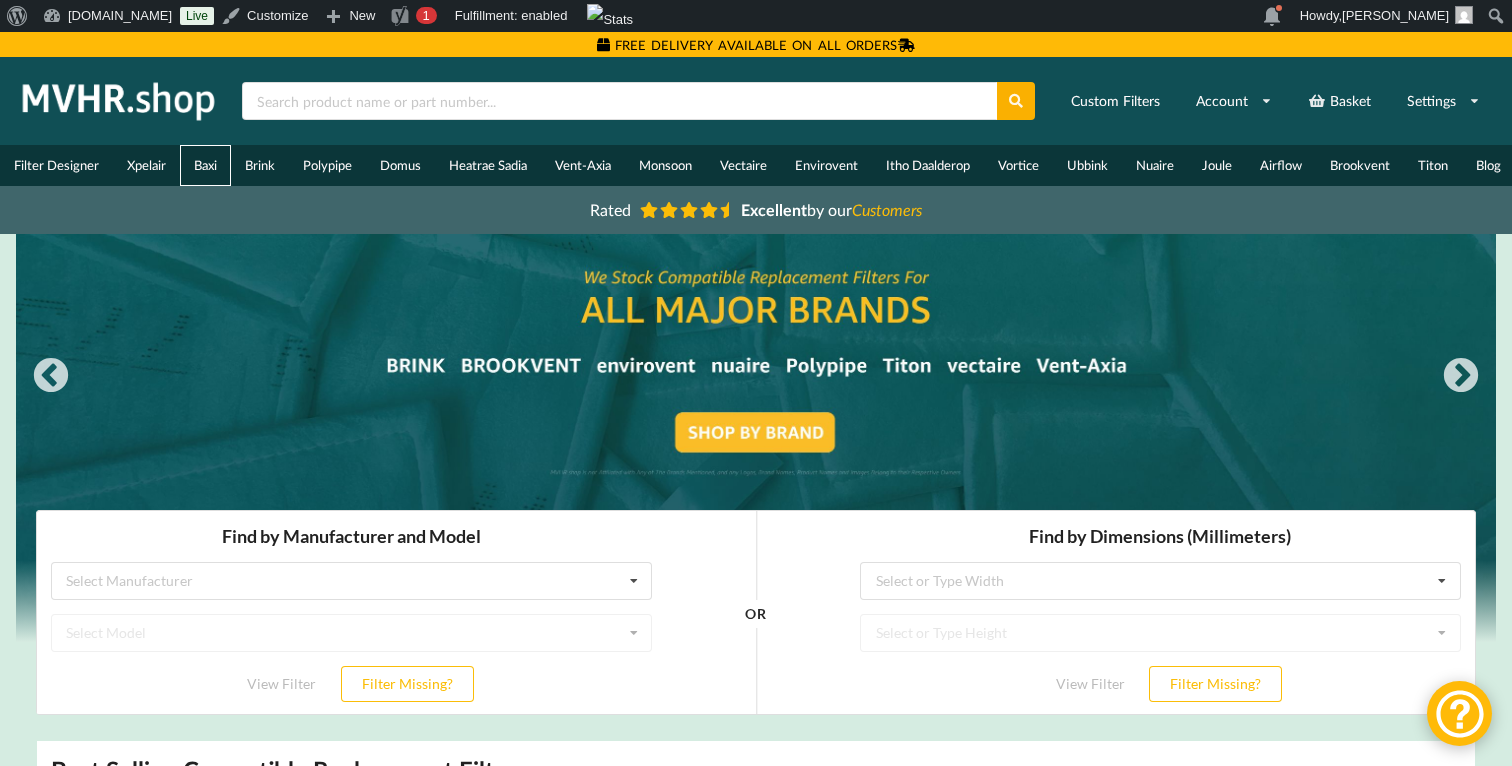 click on "Baxi" at bounding box center (205, 165) 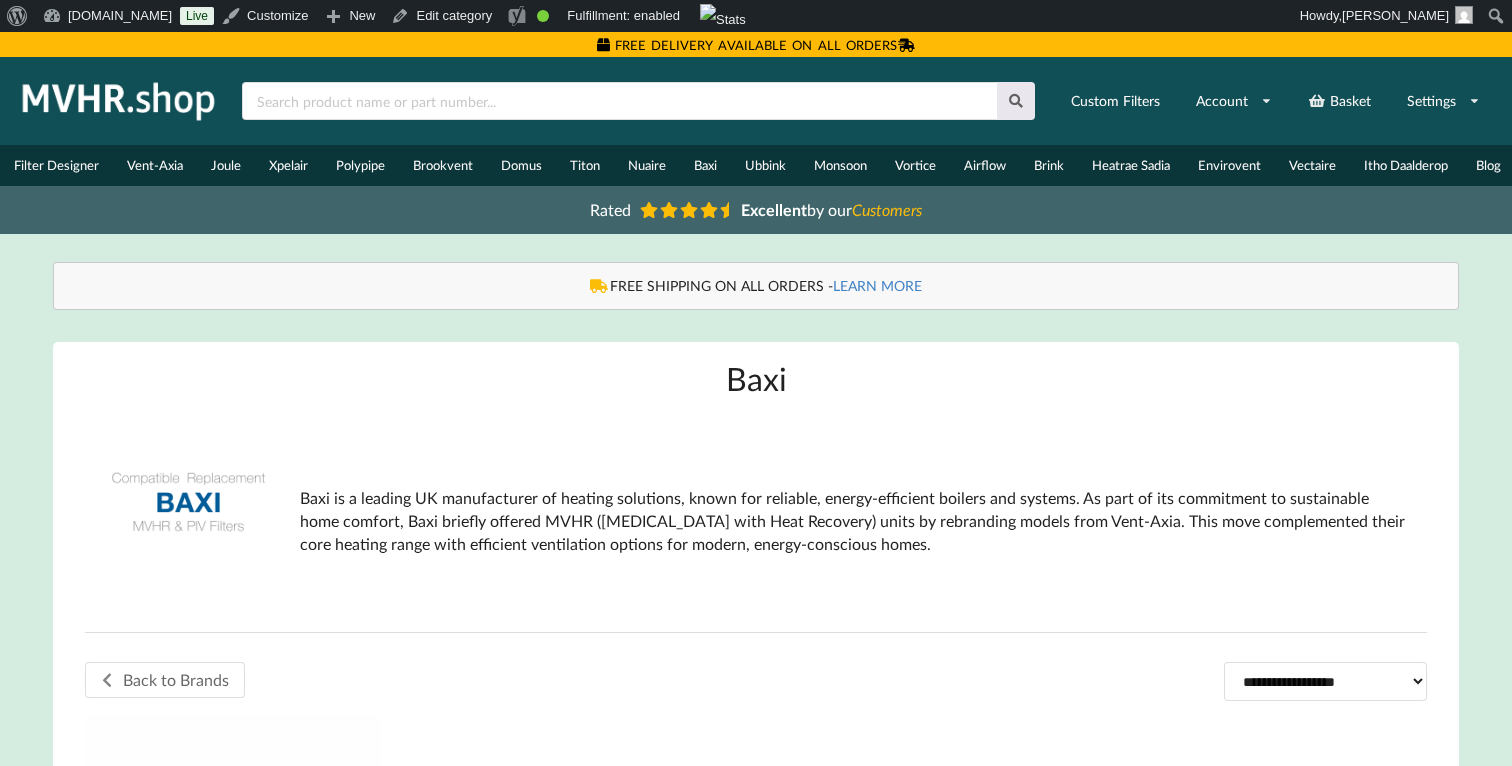 scroll, scrollTop: 0, scrollLeft: 0, axis: both 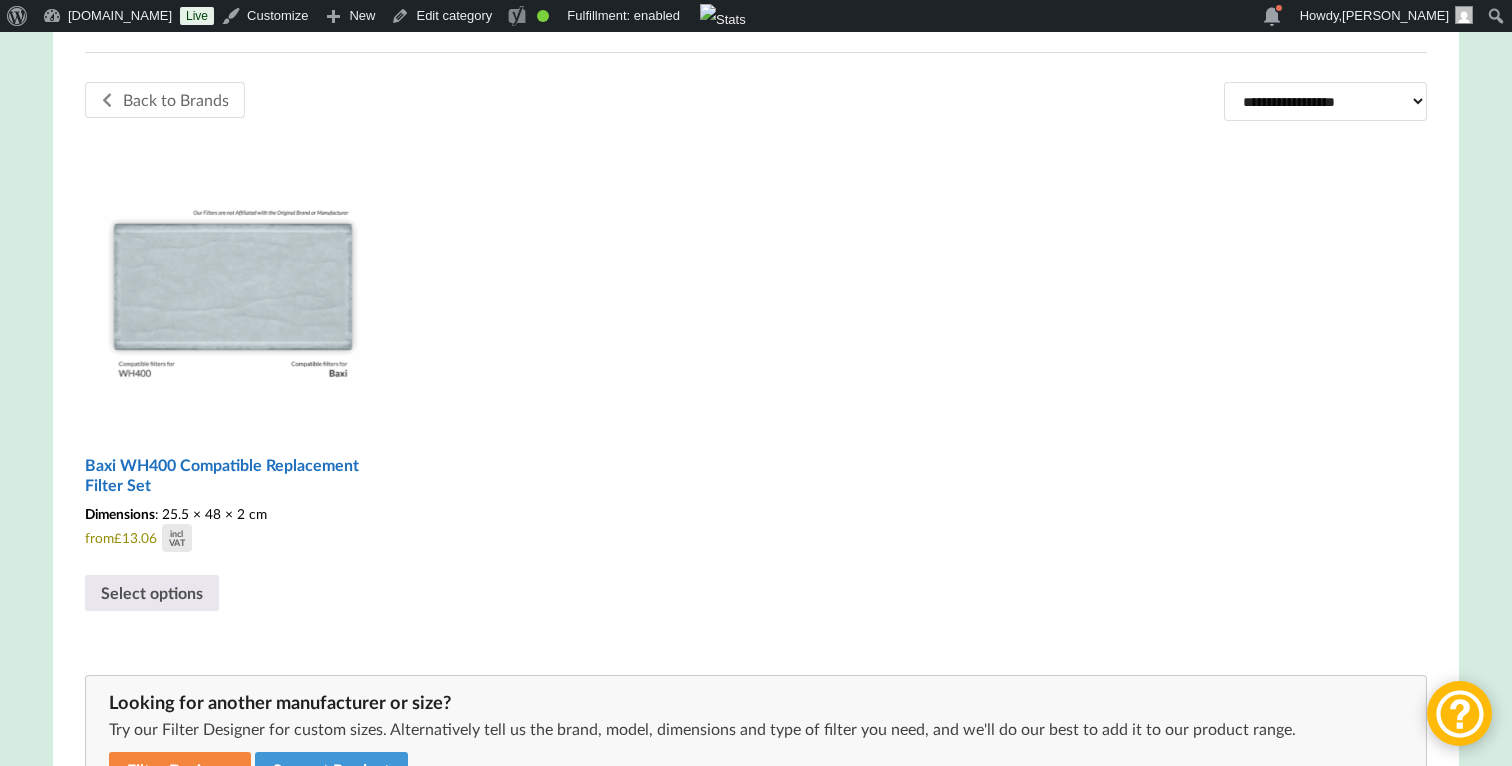 click at bounding box center [233, 283] 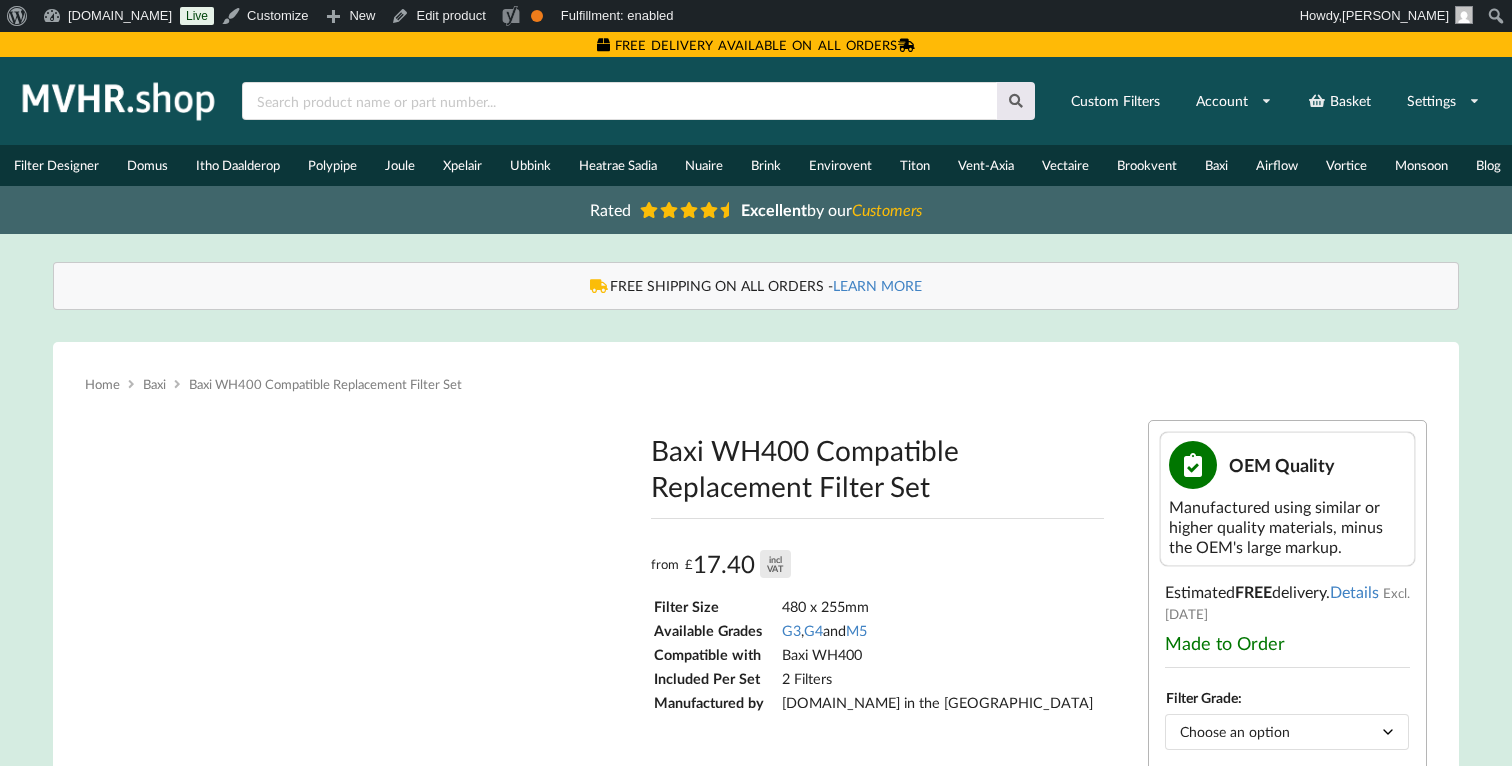 scroll, scrollTop: 0, scrollLeft: 0, axis: both 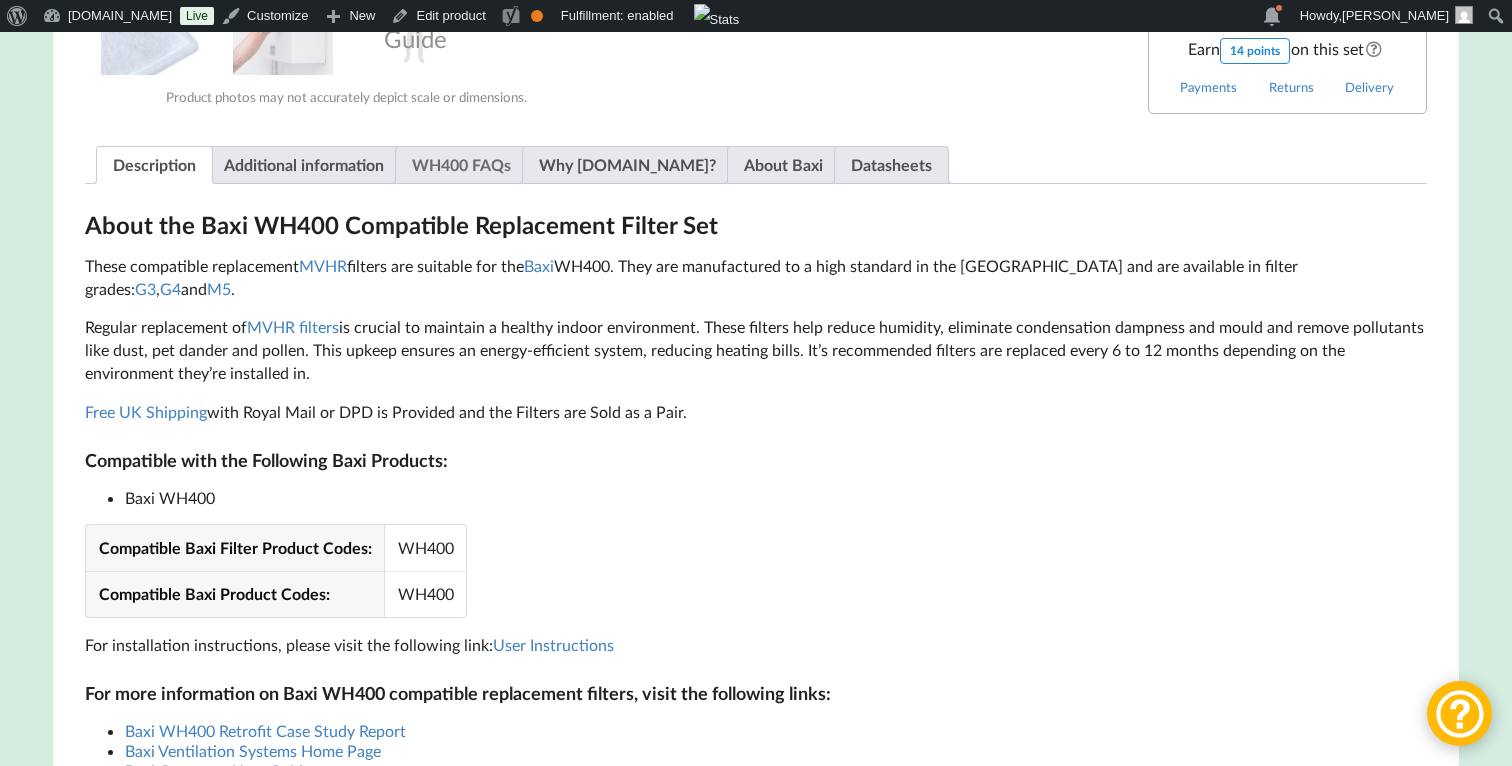click on "WH400 FAQs" at bounding box center [461, 165] 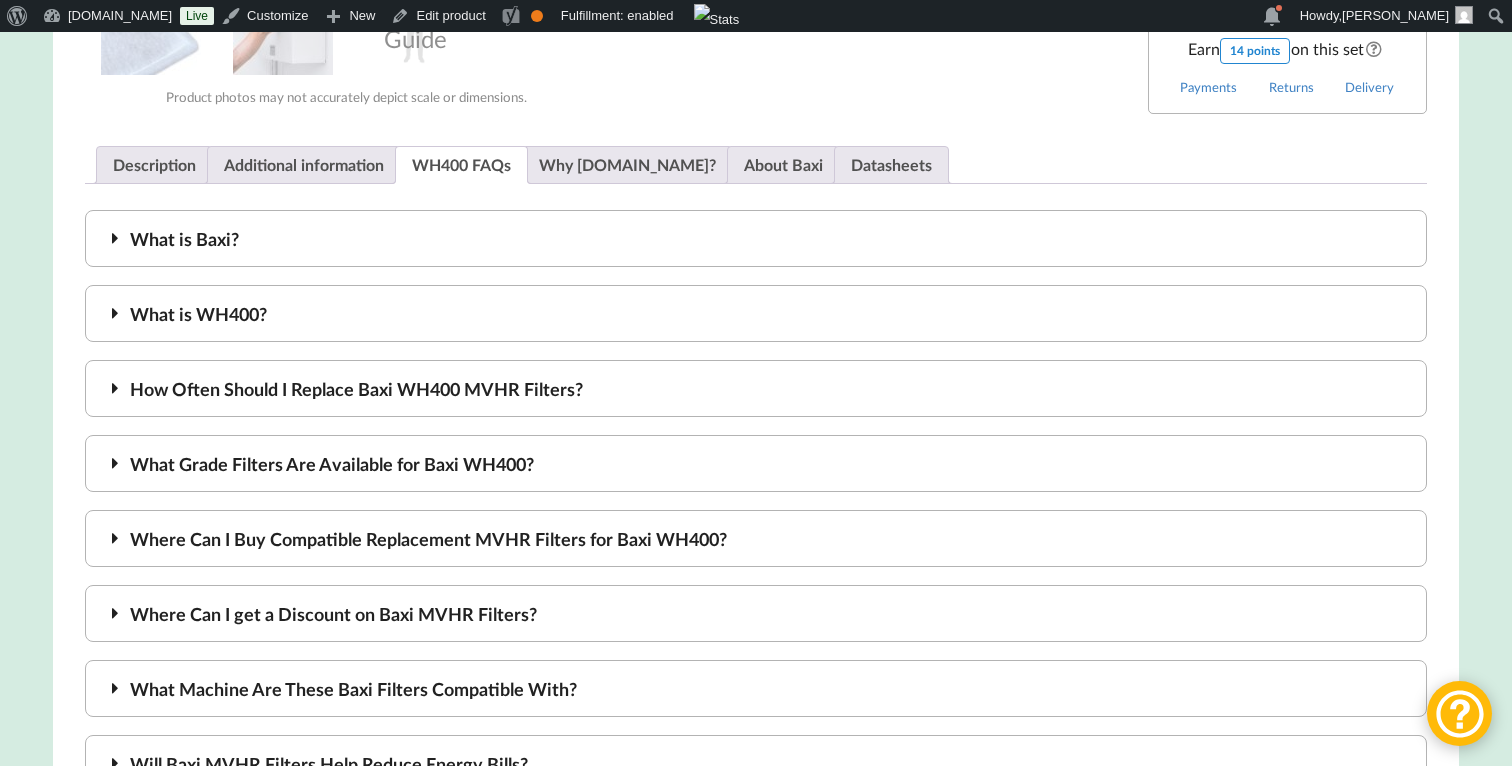 click on "What is Baxi?" at bounding box center (756, 238) 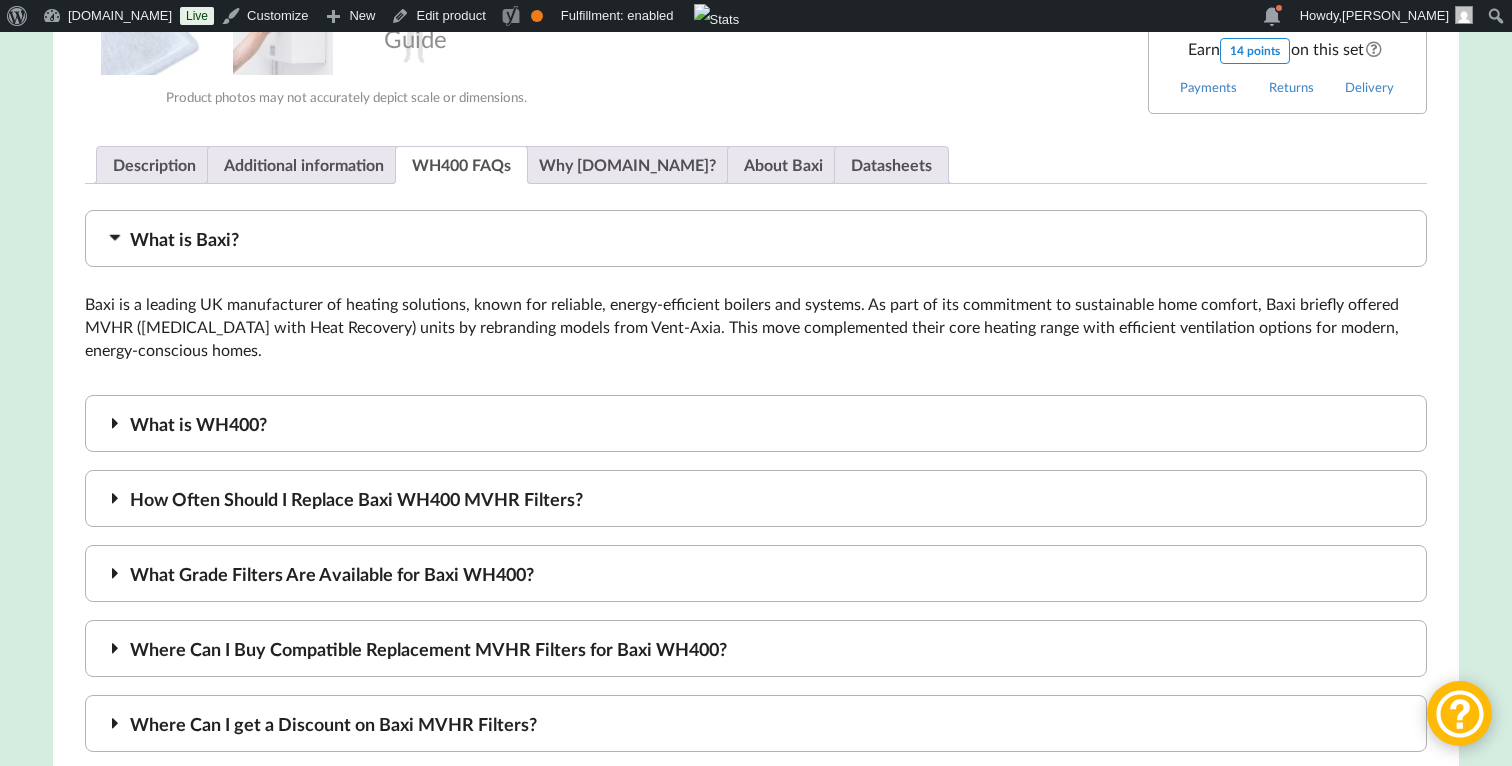 click on "What is Baxi?" at bounding box center (756, 238) 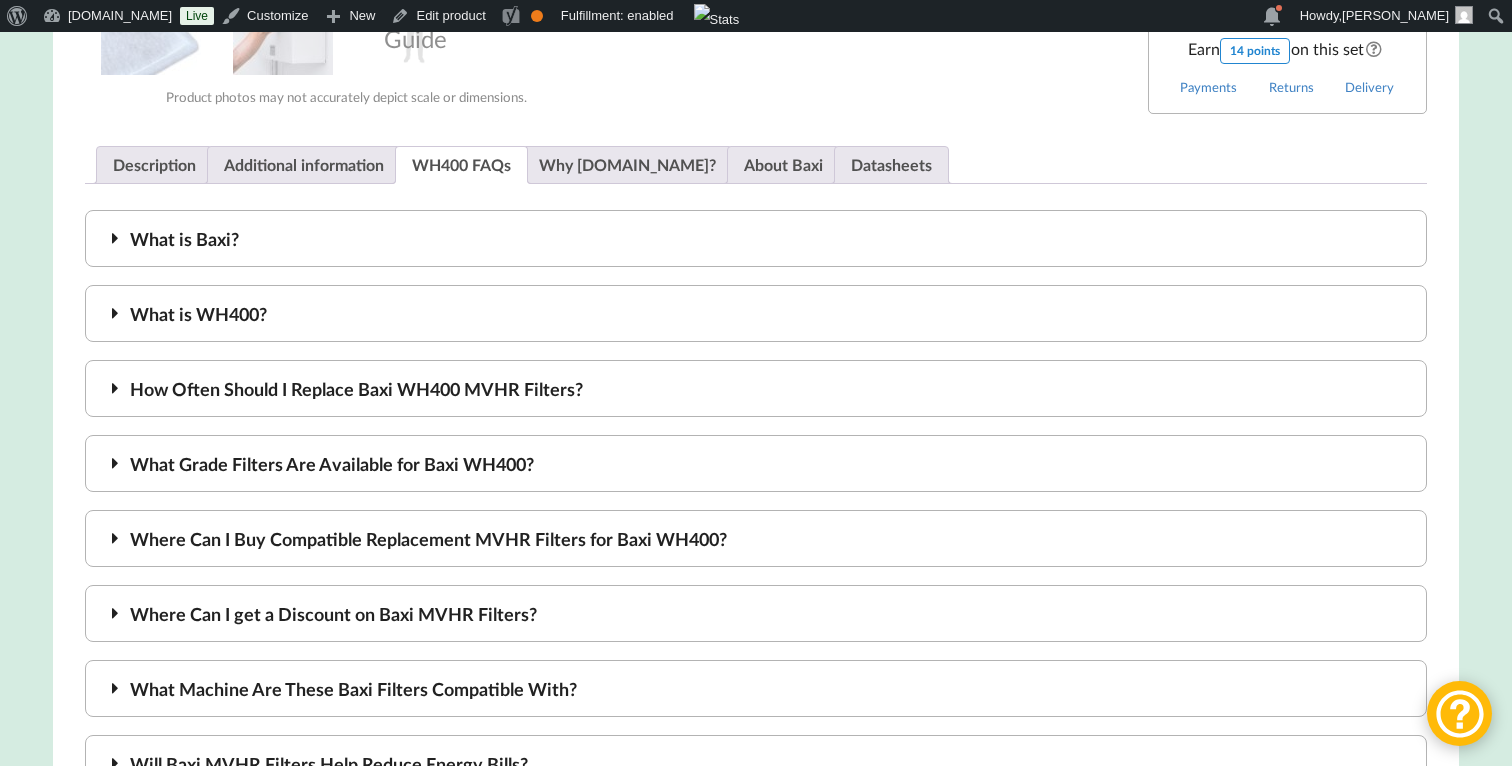click on "What is WH400?" at bounding box center (756, 313) 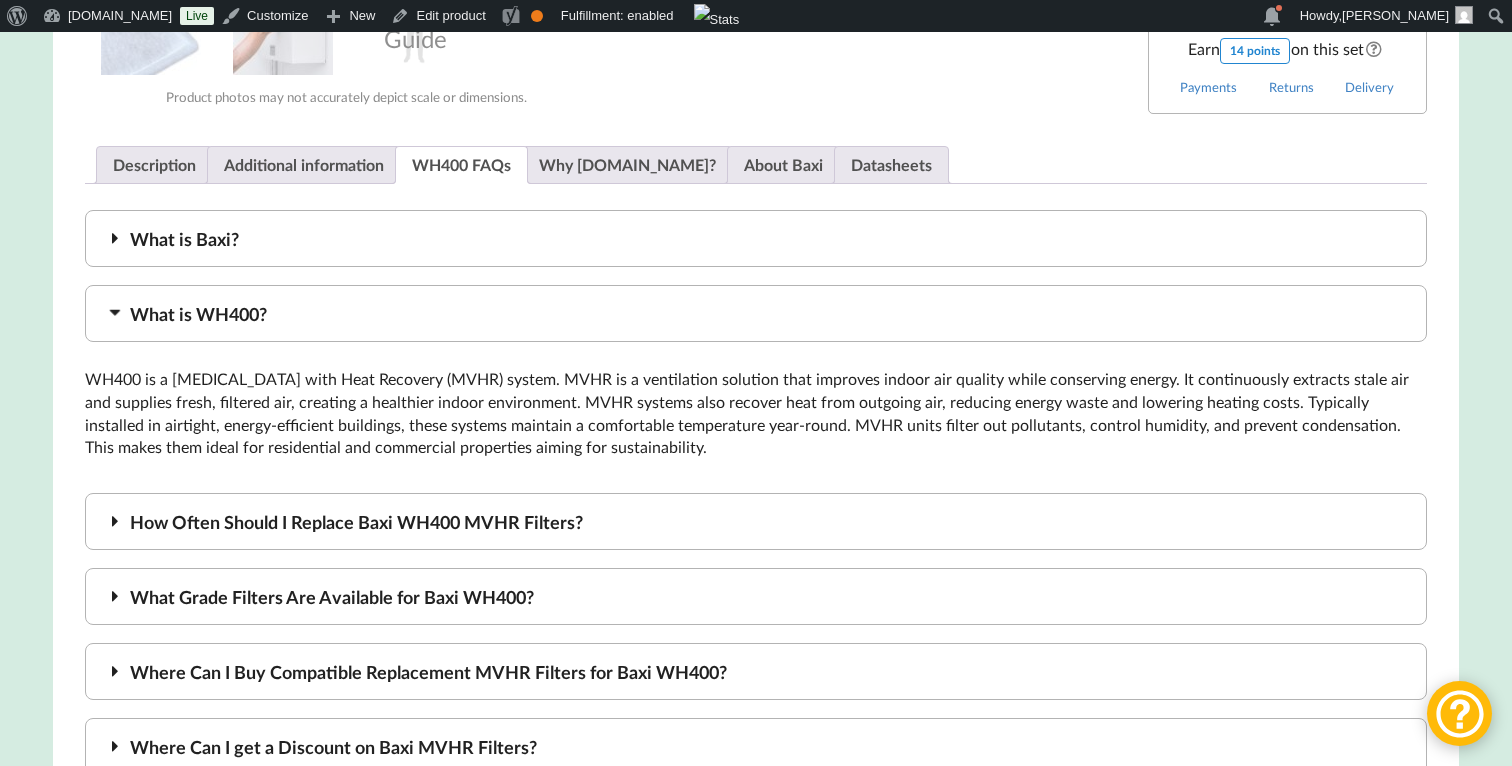 click on "What is WH400?" at bounding box center (756, 313) 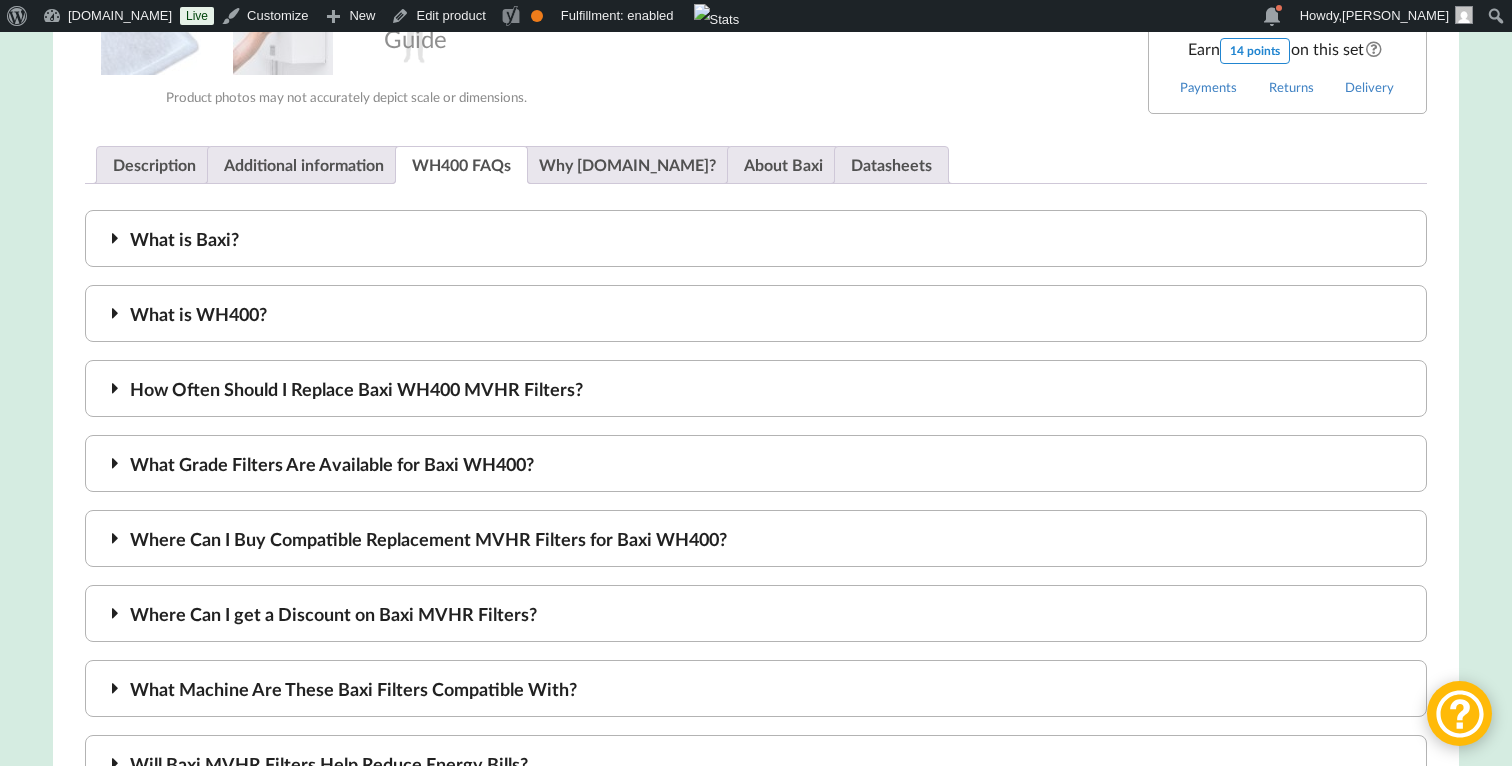 click on "What is WH400?" at bounding box center [756, 313] 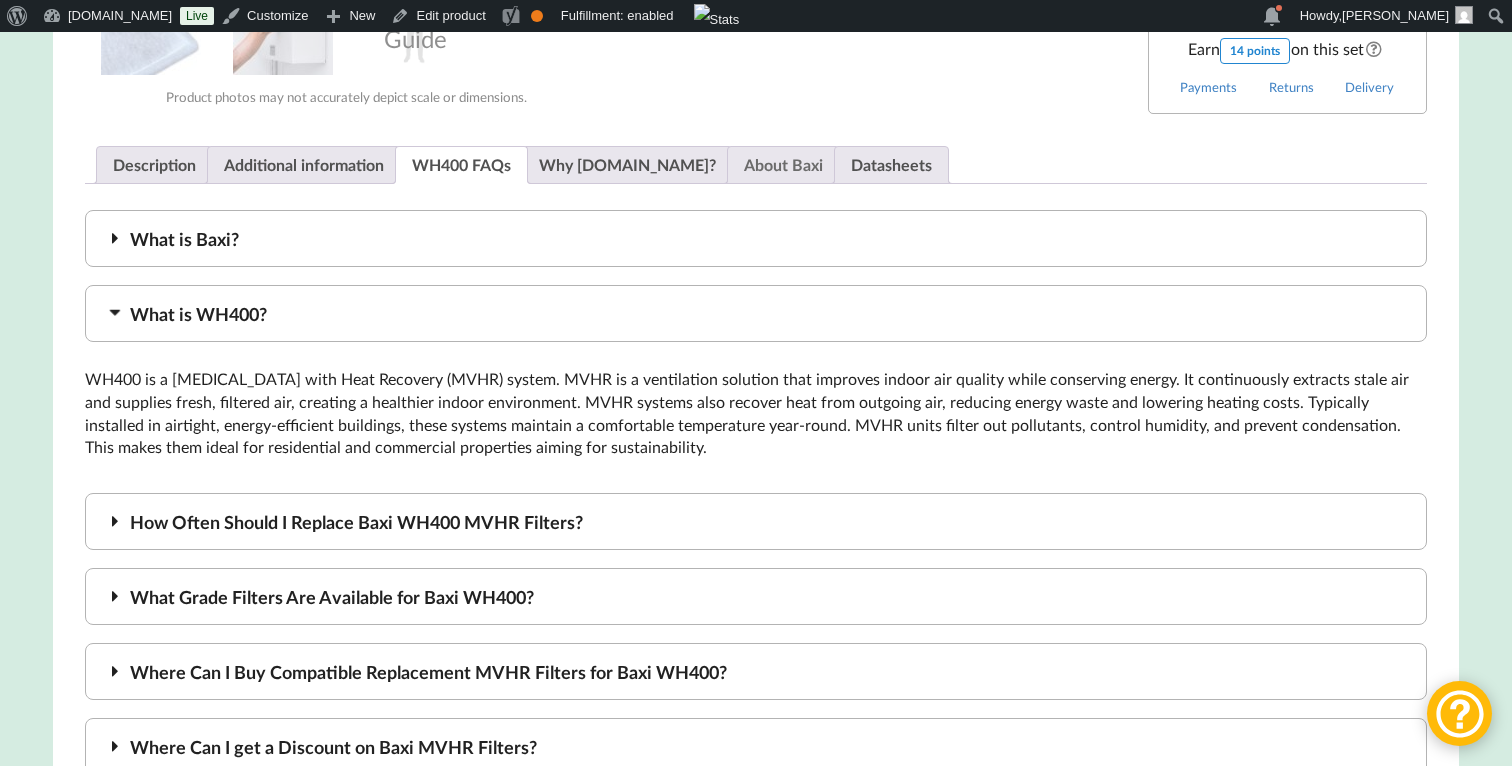 click on "About Baxi" at bounding box center [783, 165] 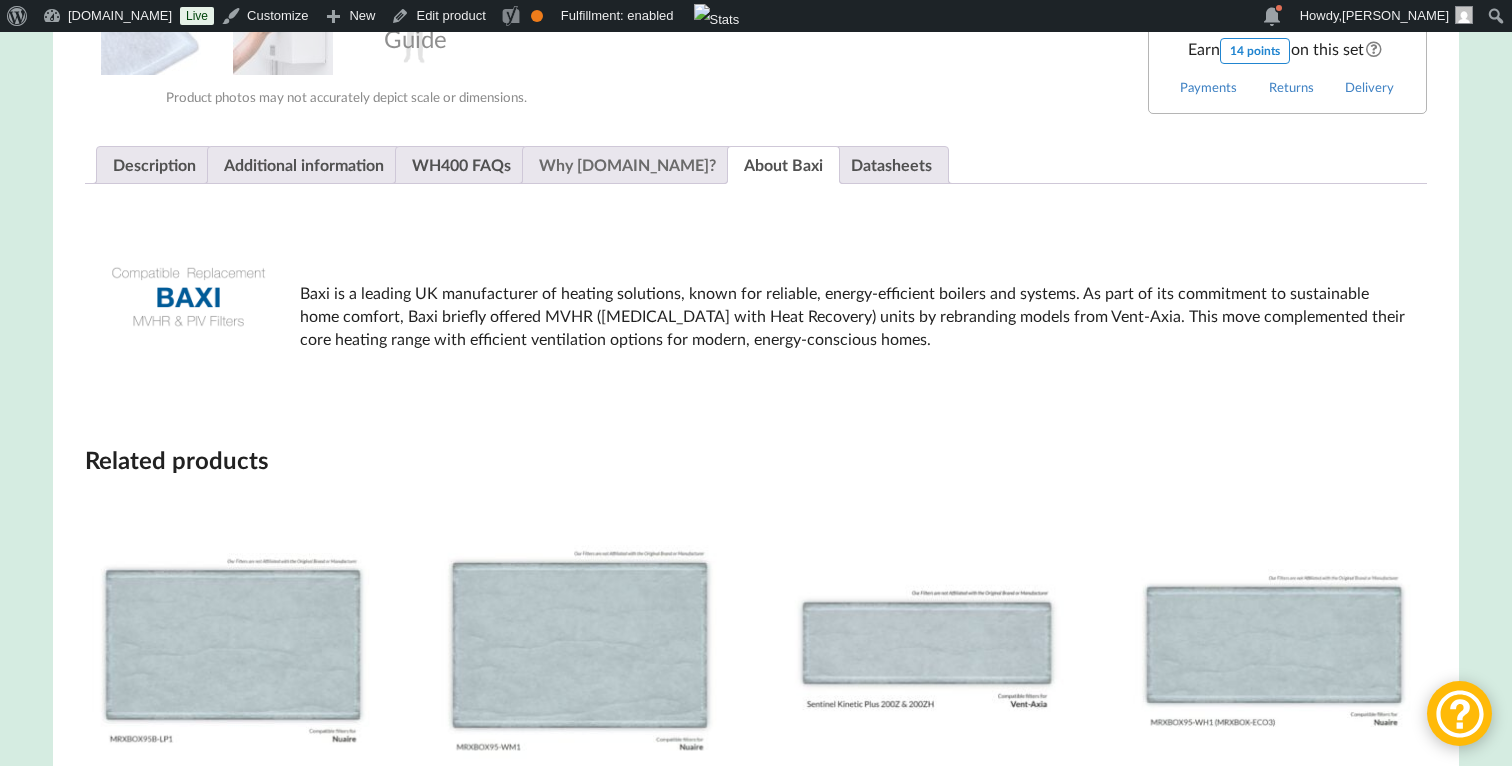 click on "Why [DOMAIN_NAME]?" at bounding box center (627, 165) 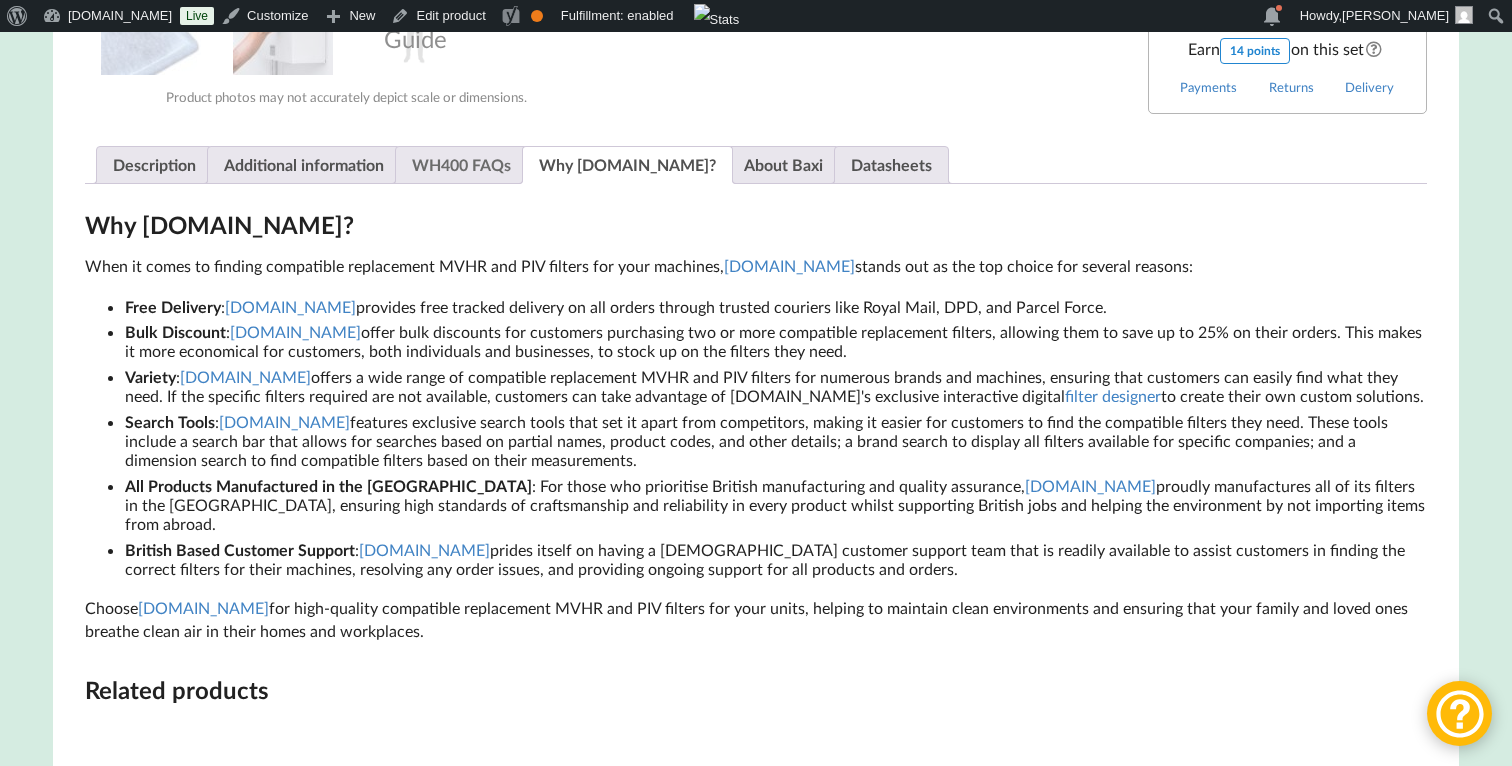click on "WH400 FAQs" at bounding box center [461, 165] 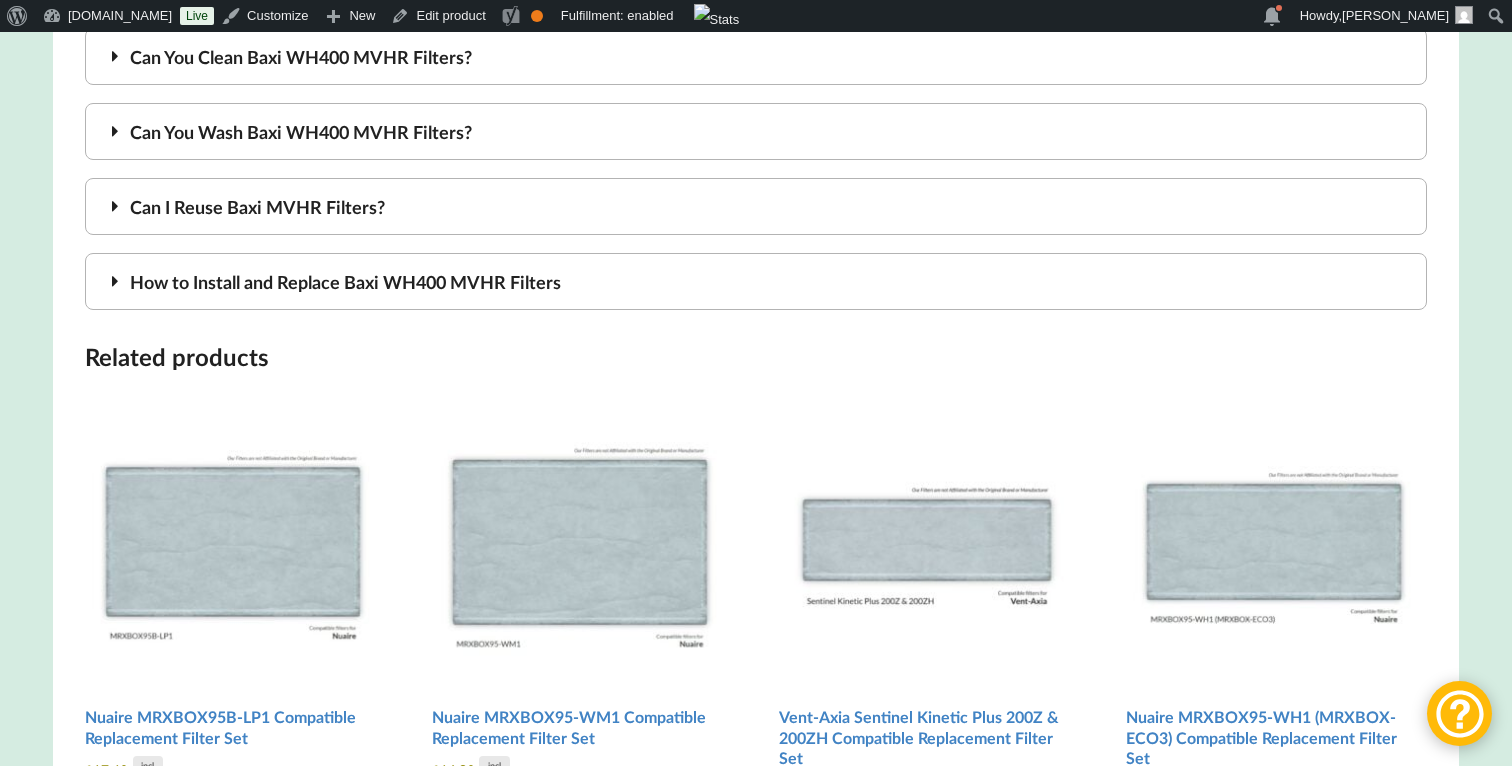 click on "Can I Reuse Baxi MVHR Filters?" at bounding box center (756, 206) 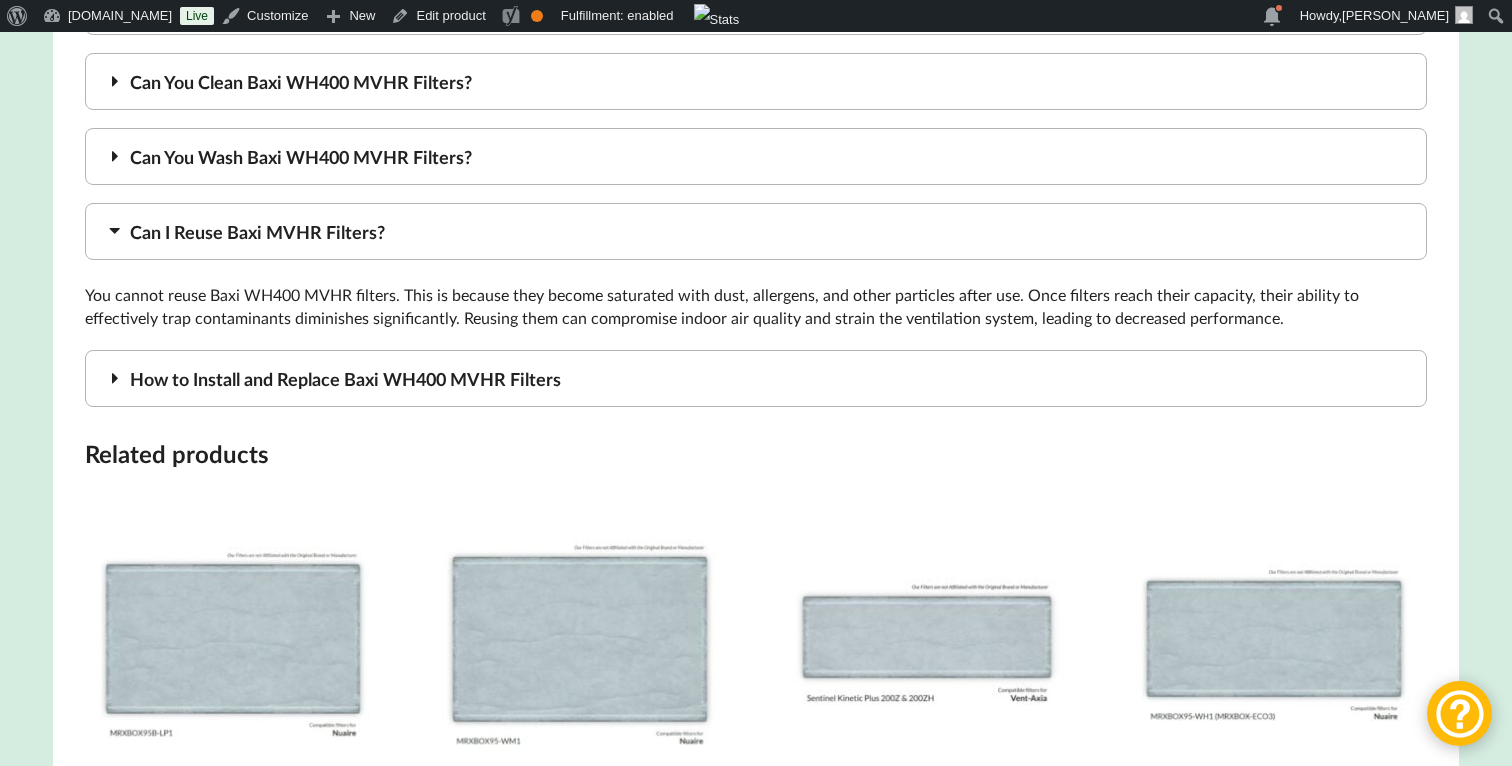 scroll, scrollTop: 2803, scrollLeft: 0, axis: vertical 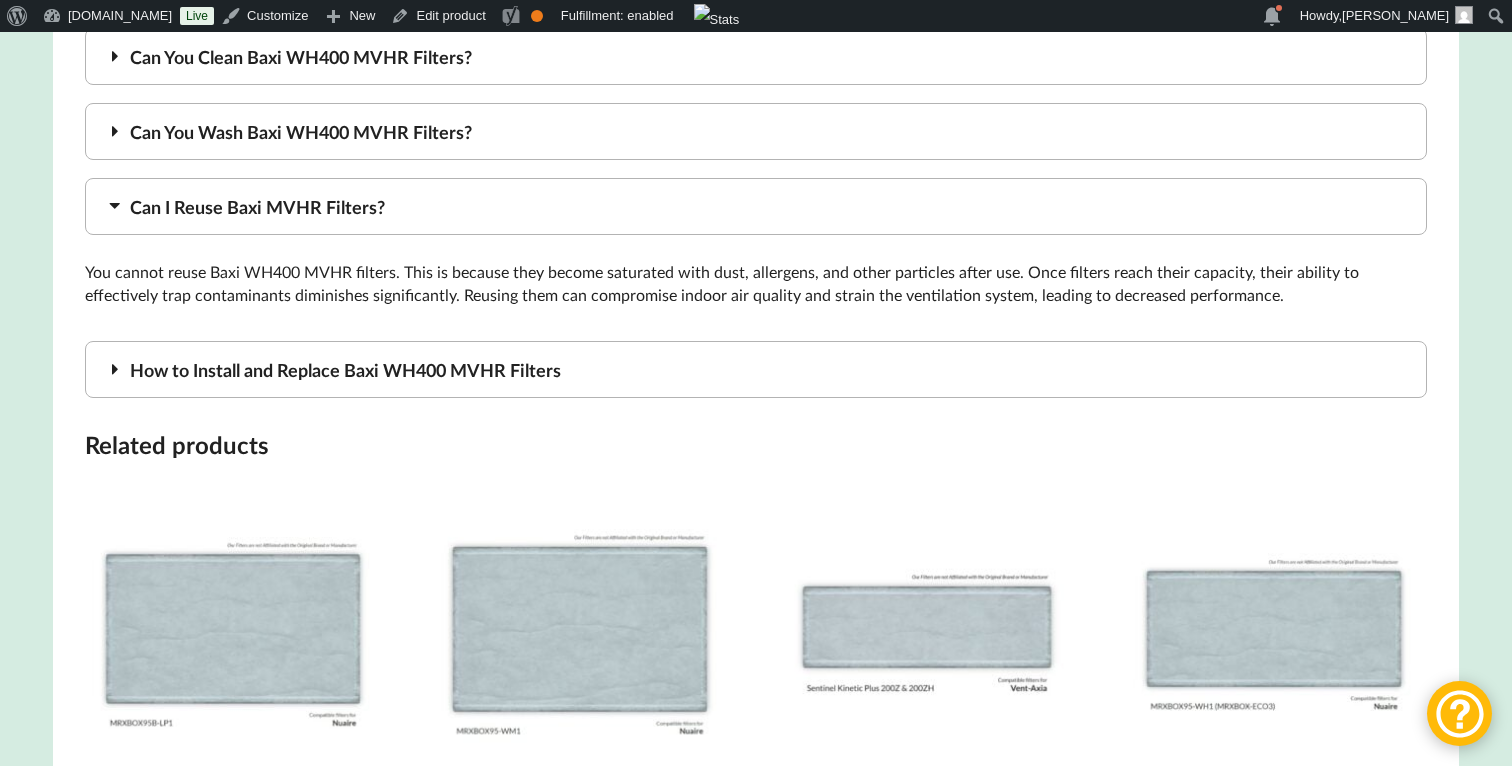 click on "Can You Wash Baxi WH400 MVHR Filters?" at bounding box center (756, 131) 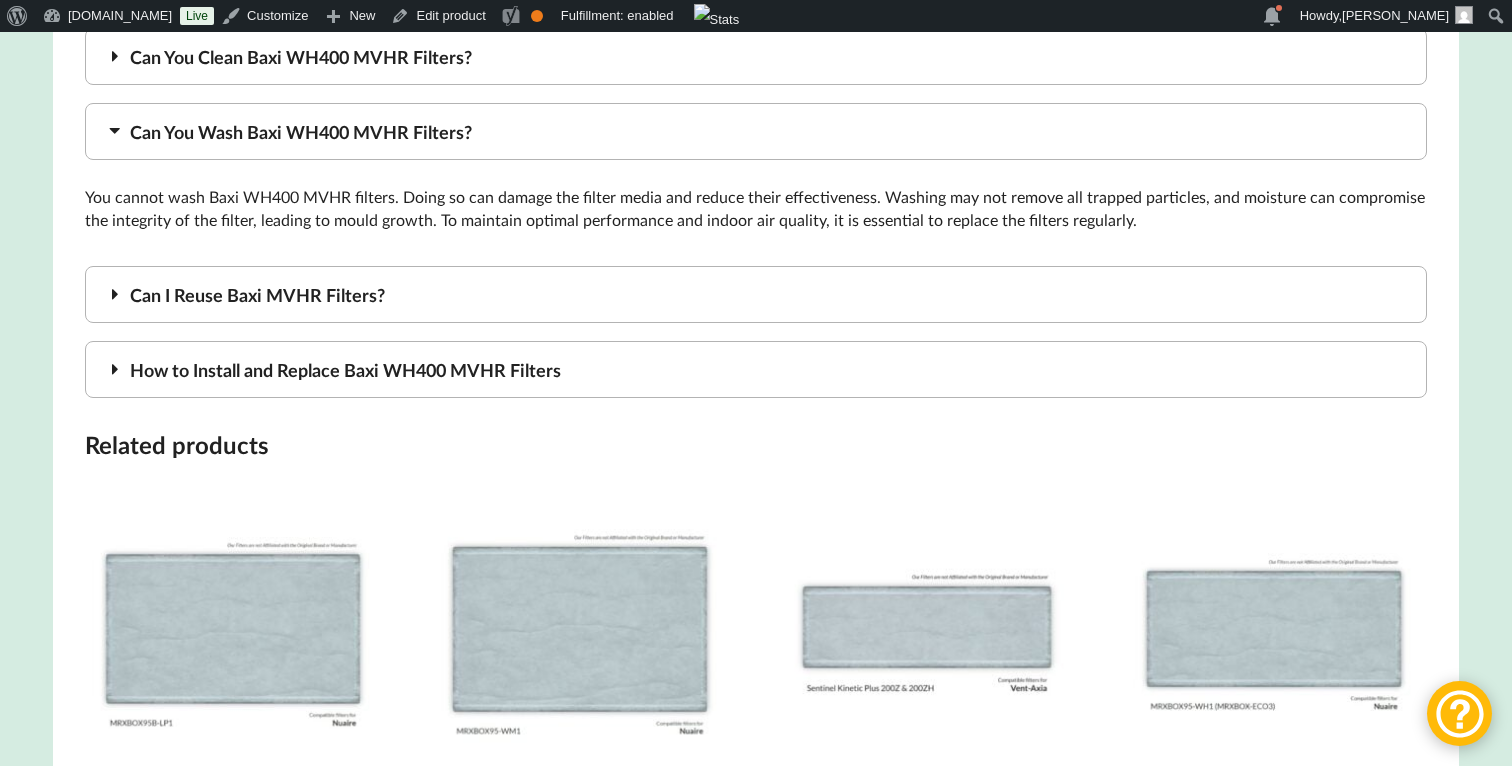 click on "Can You Clean Baxi WH400 MVHR Filters?" at bounding box center [756, 56] 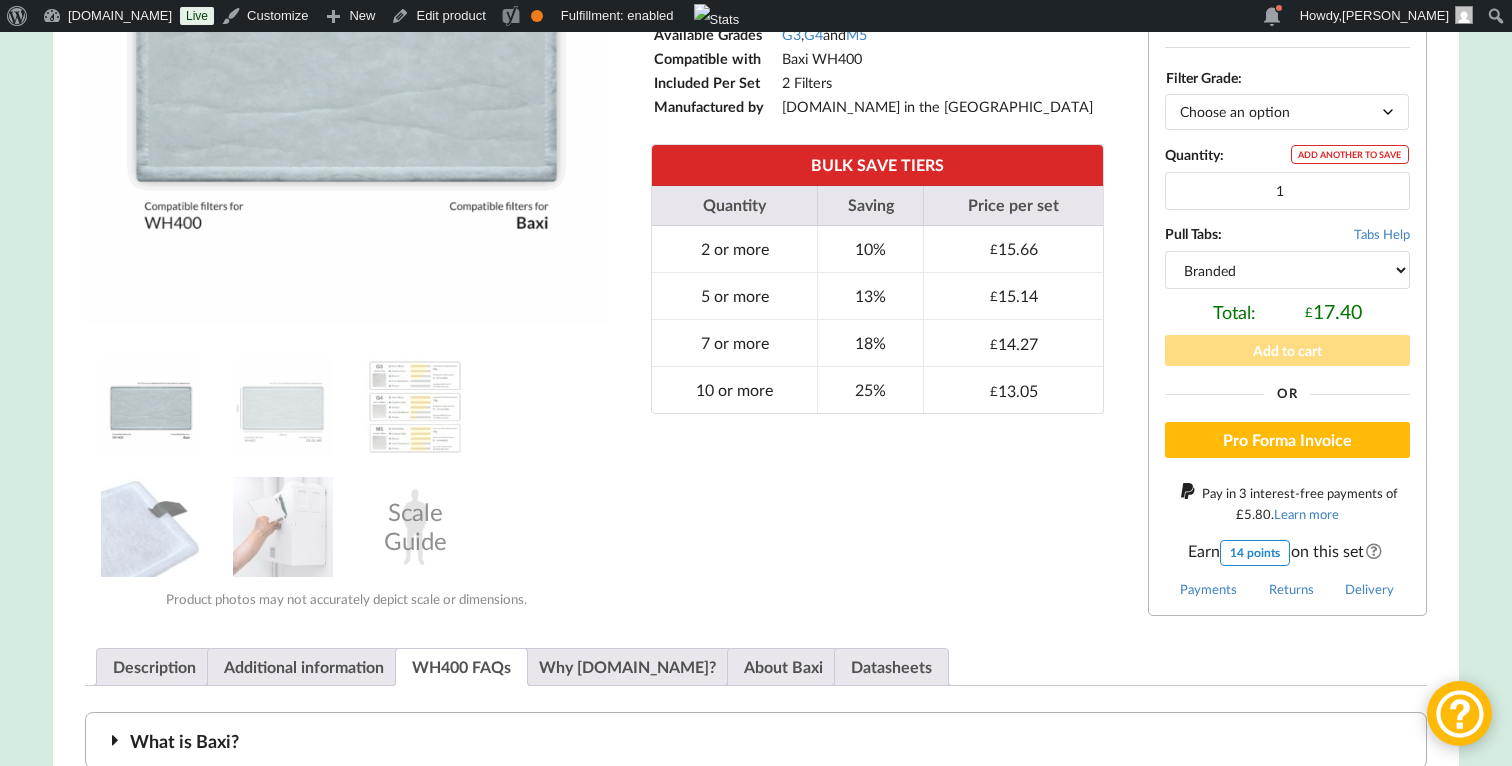 scroll, scrollTop: 0, scrollLeft: 0, axis: both 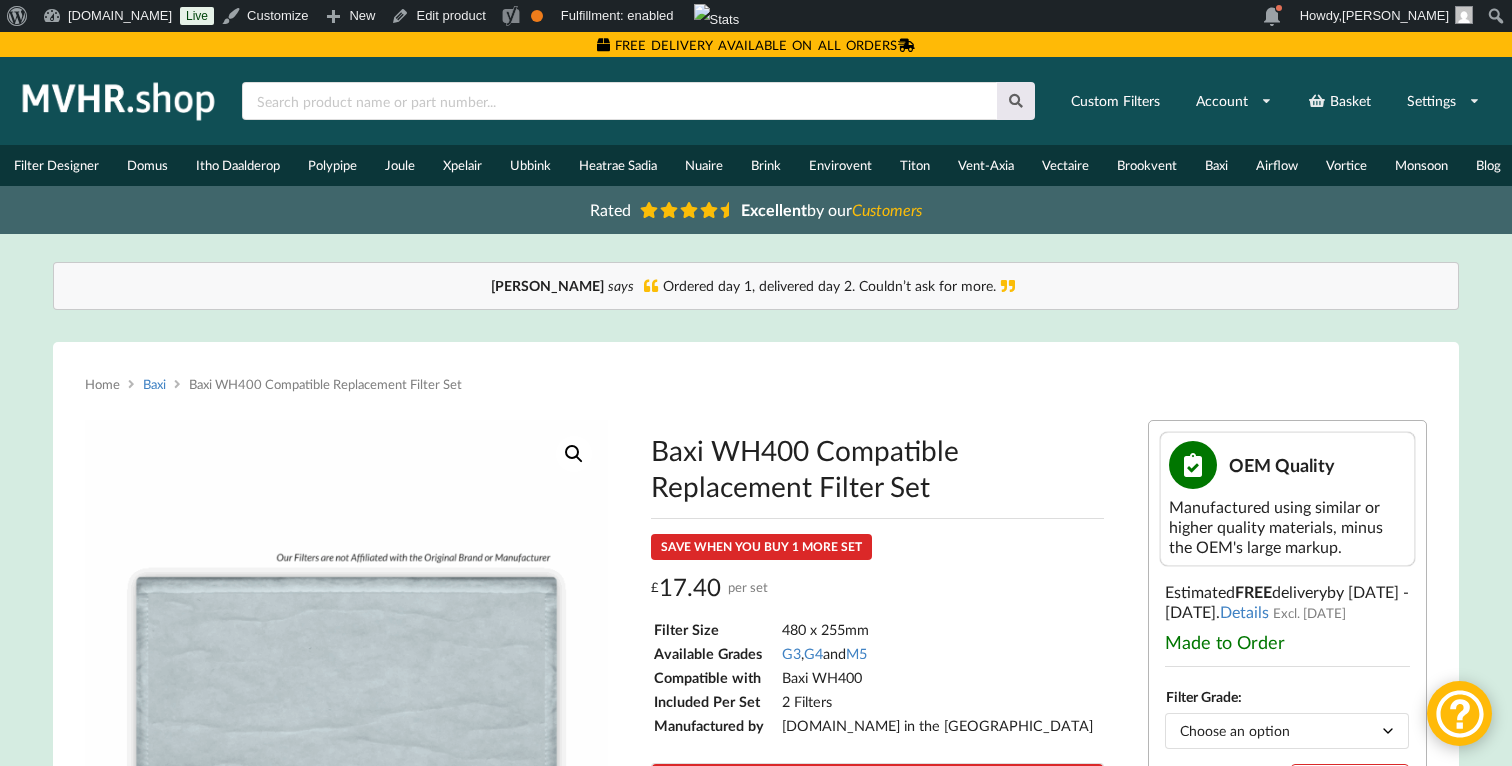 click on "Baxi" at bounding box center (154, 384) 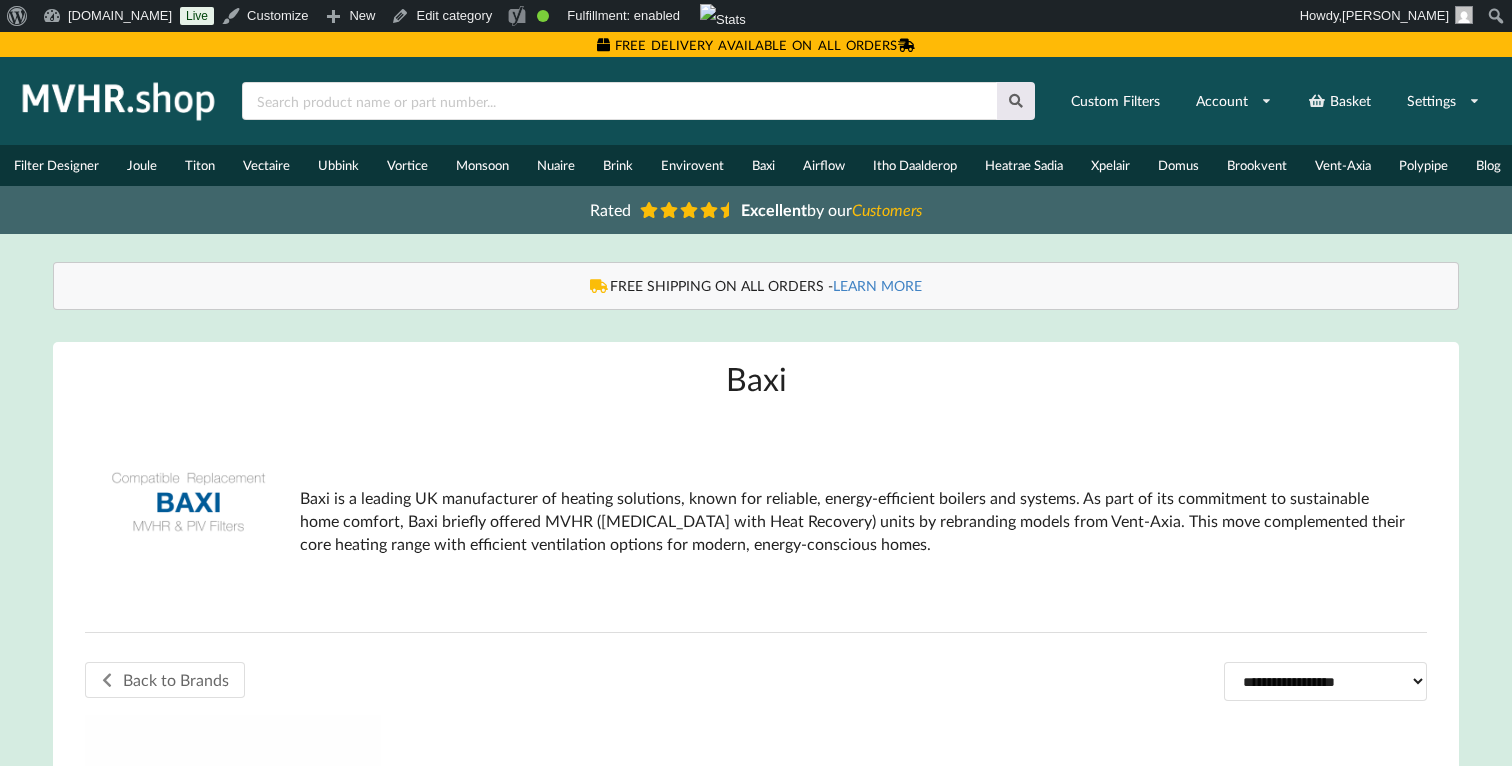 scroll, scrollTop: 51, scrollLeft: 0, axis: vertical 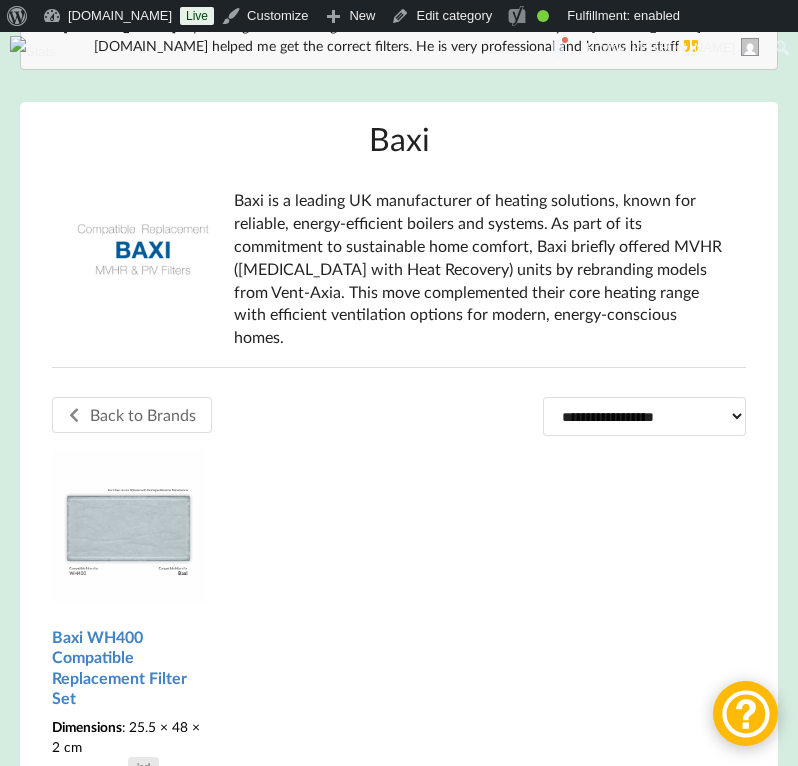 click on "**********" at bounding box center (399, 588) 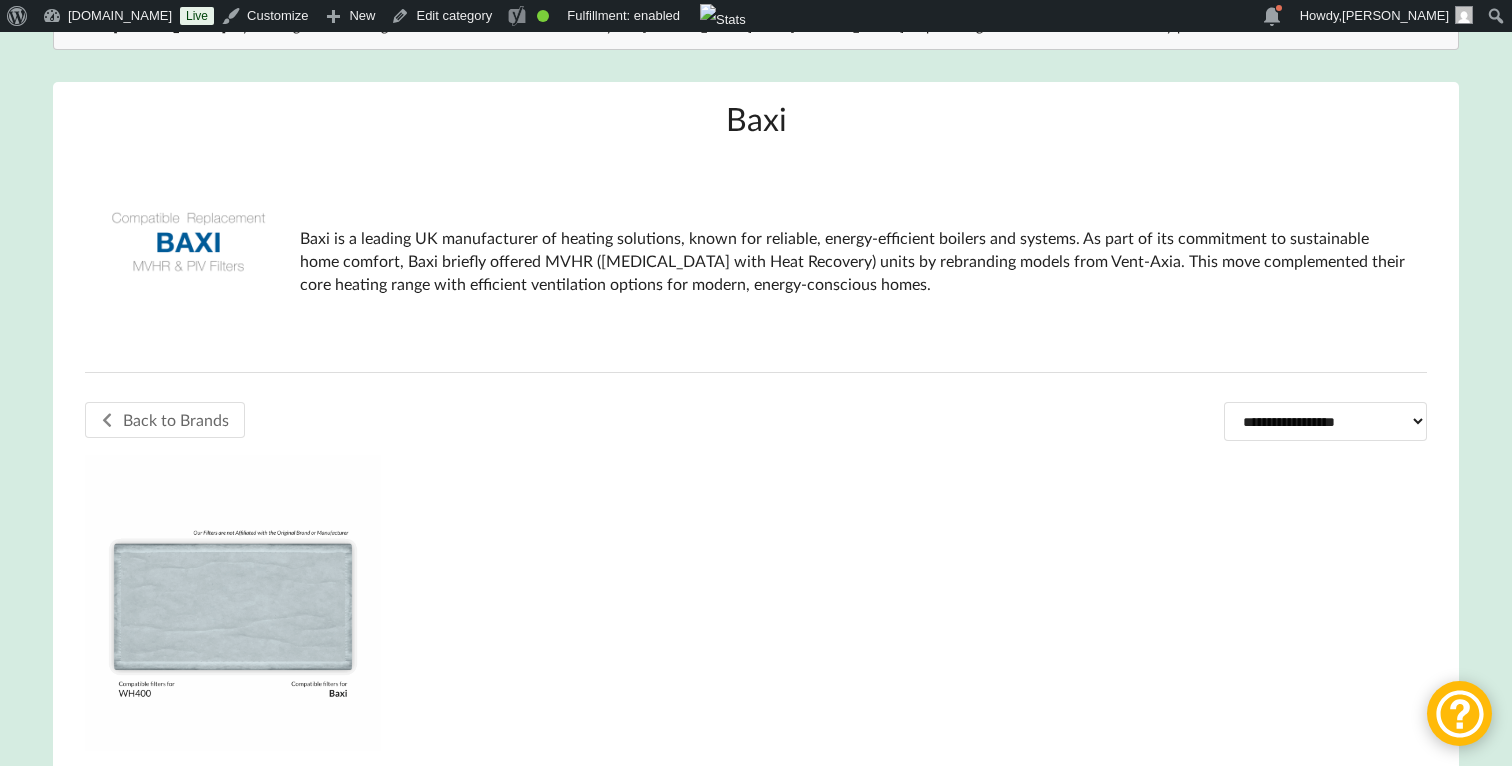 scroll, scrollTop: 0, scrollLeft: 0, axis: both 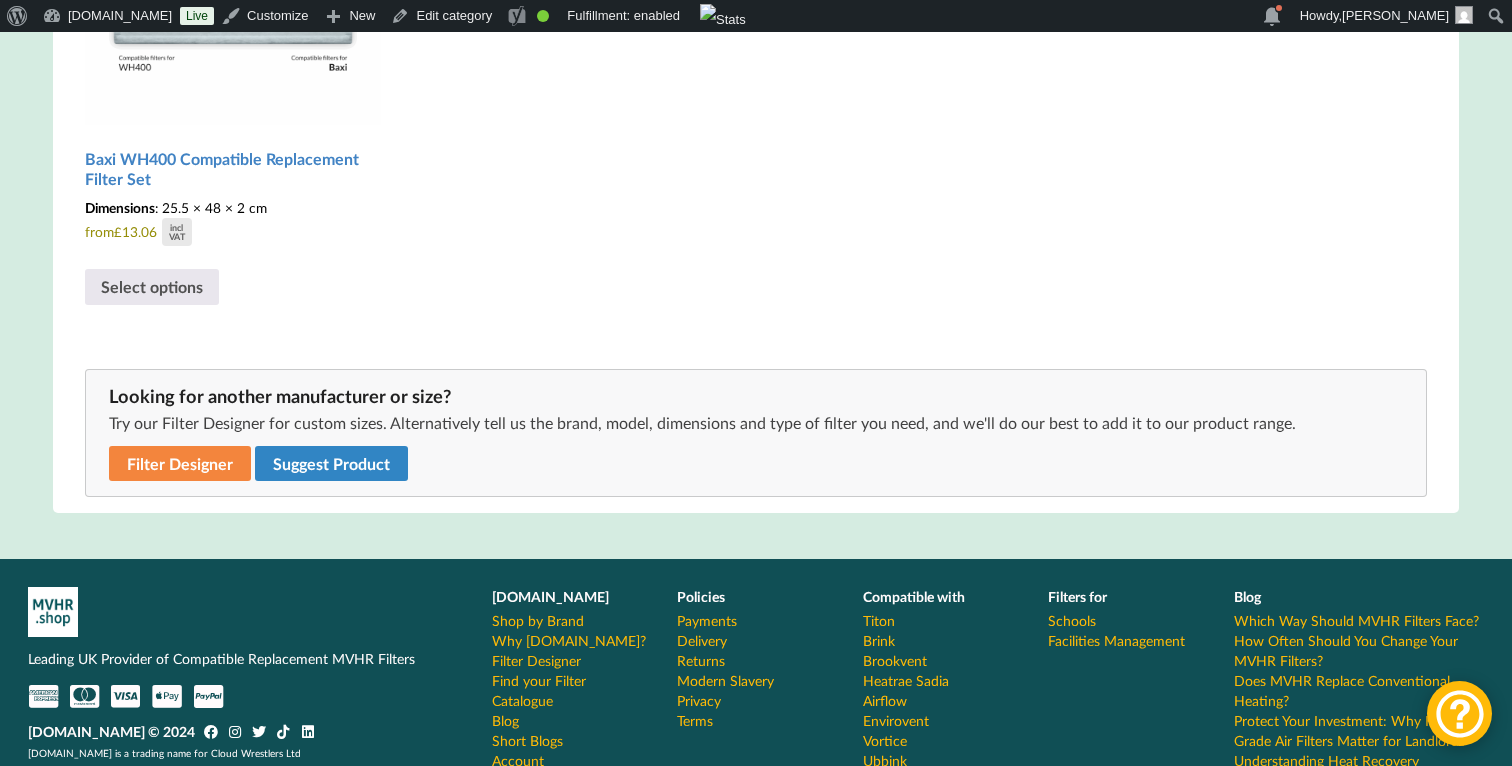 click on "Suggest Product" at bounding box center (331, 463) 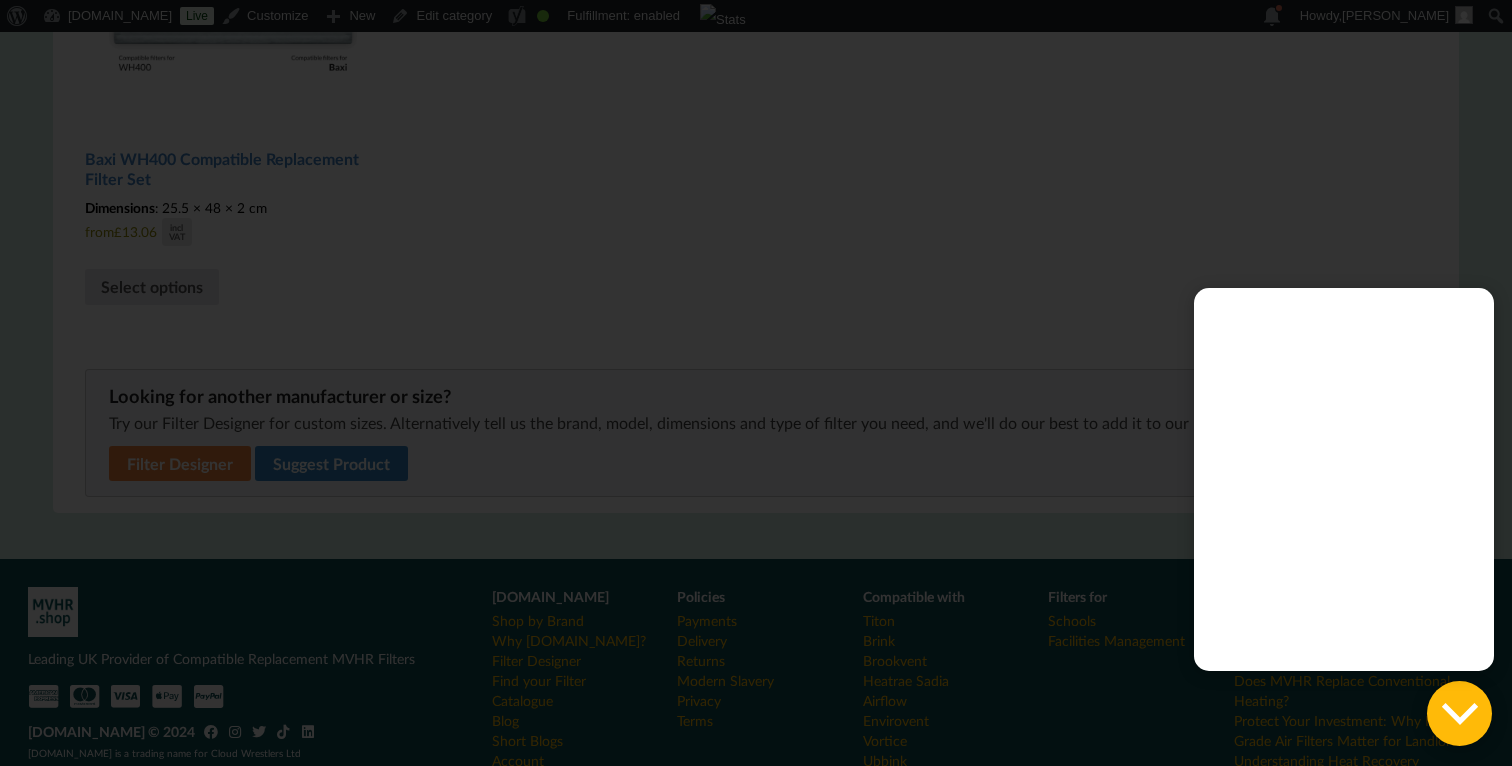 scroll, scrollTop: 0, scrollLeft: 0, axis: both 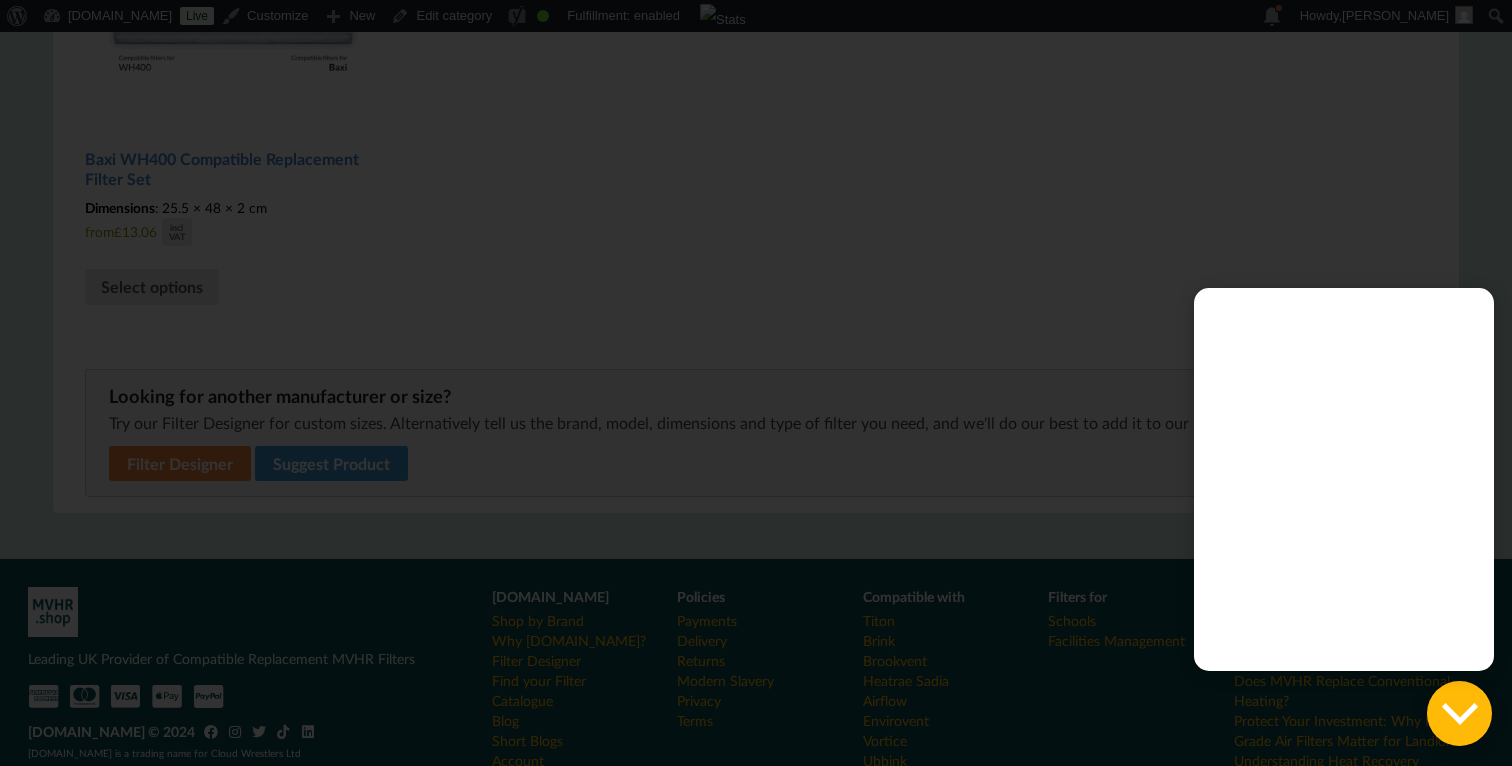 click at bounding box center (756, 383) 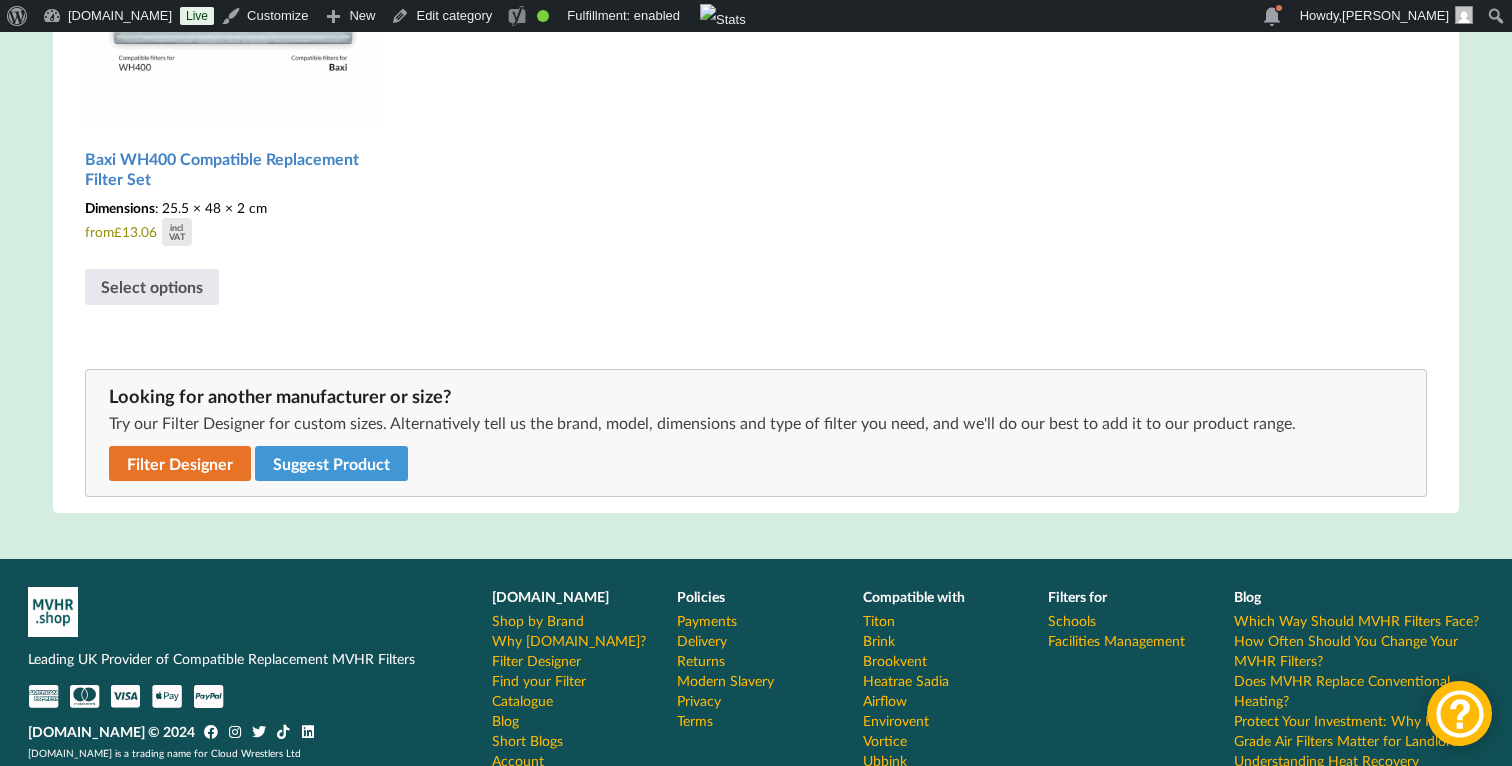click on "Filter Designer" at bounding box center (180, 463) 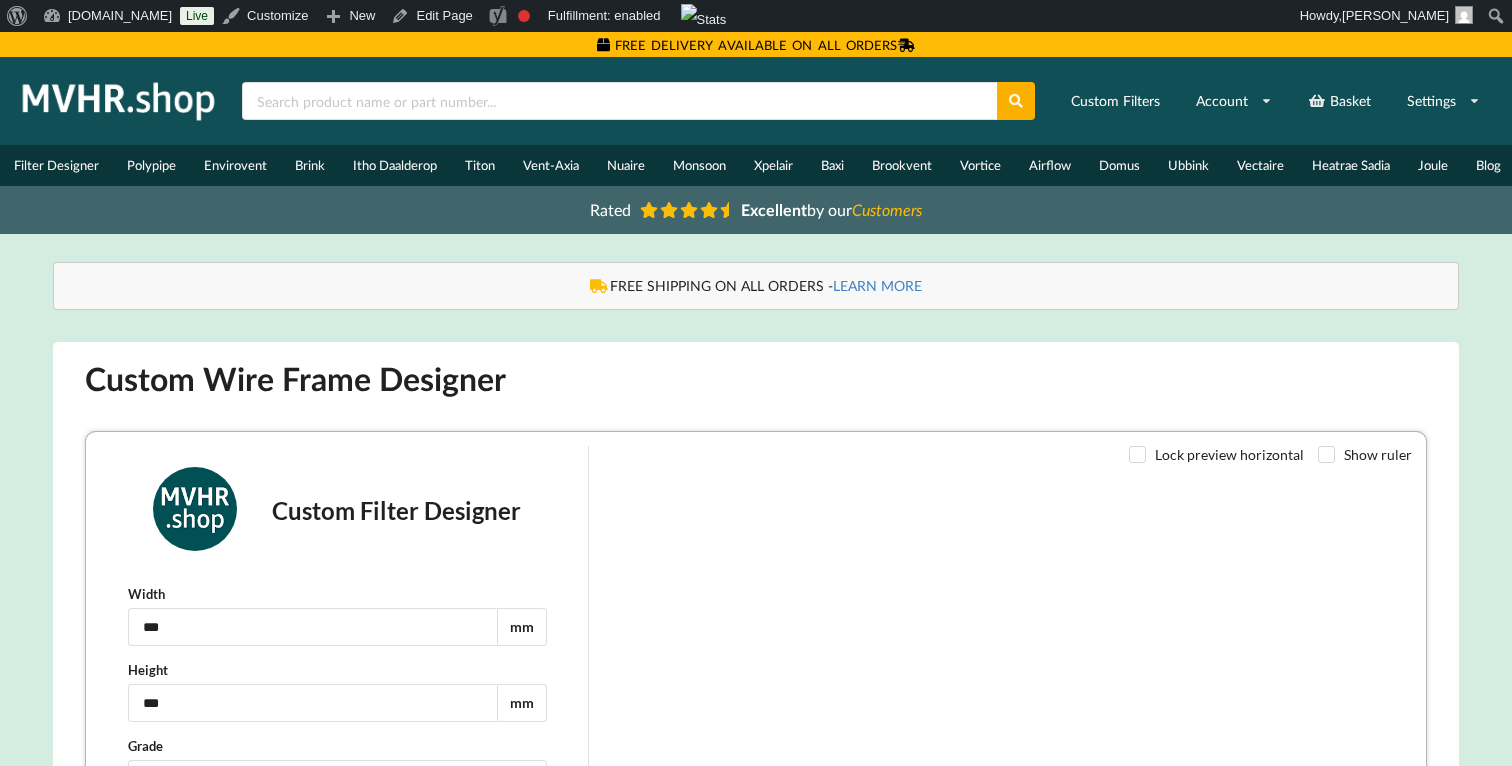 scroll, scrollTop: 0, scrollLeft: 0, axis: both 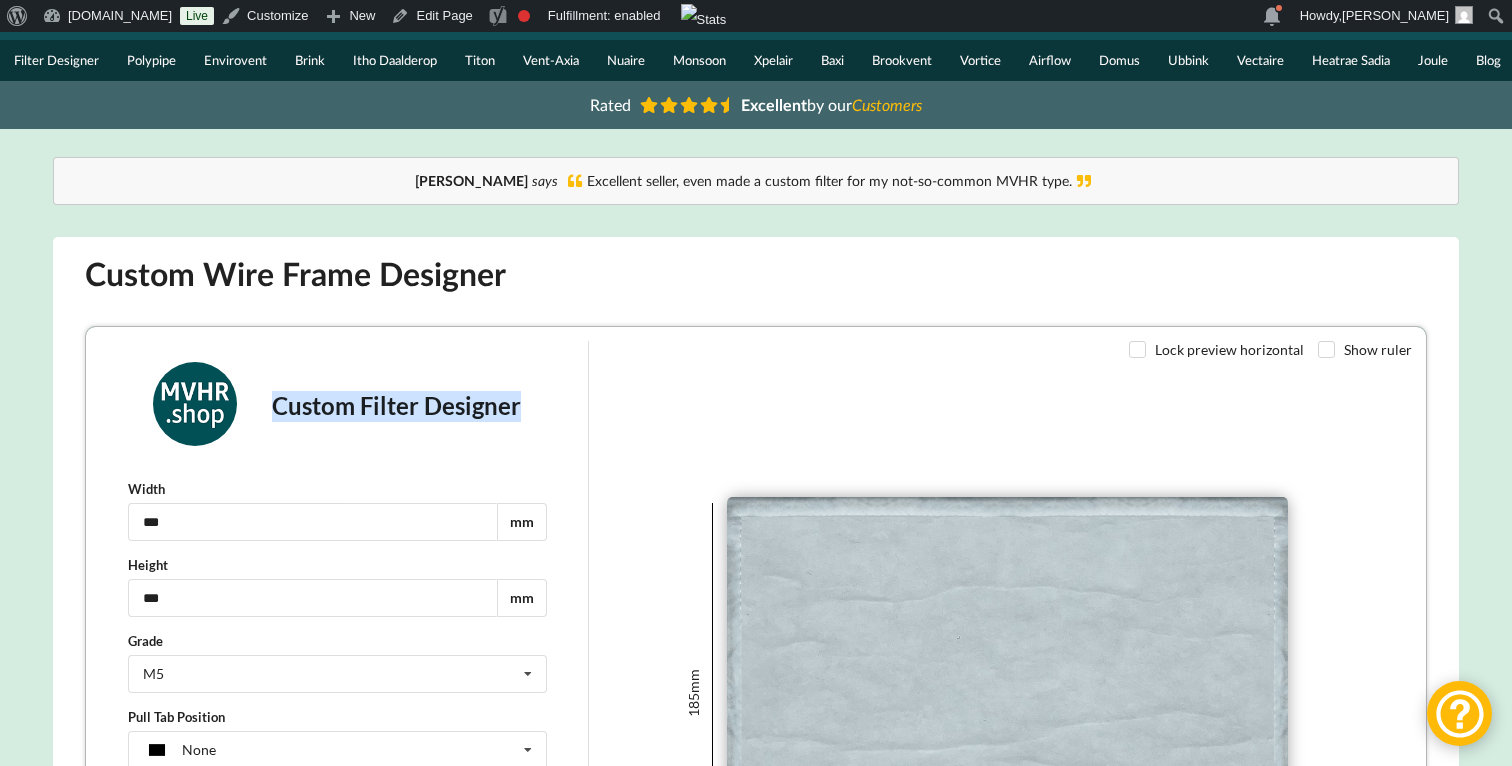 click on "Custom Wire Frame Designer" at bounding box center (756, 273) 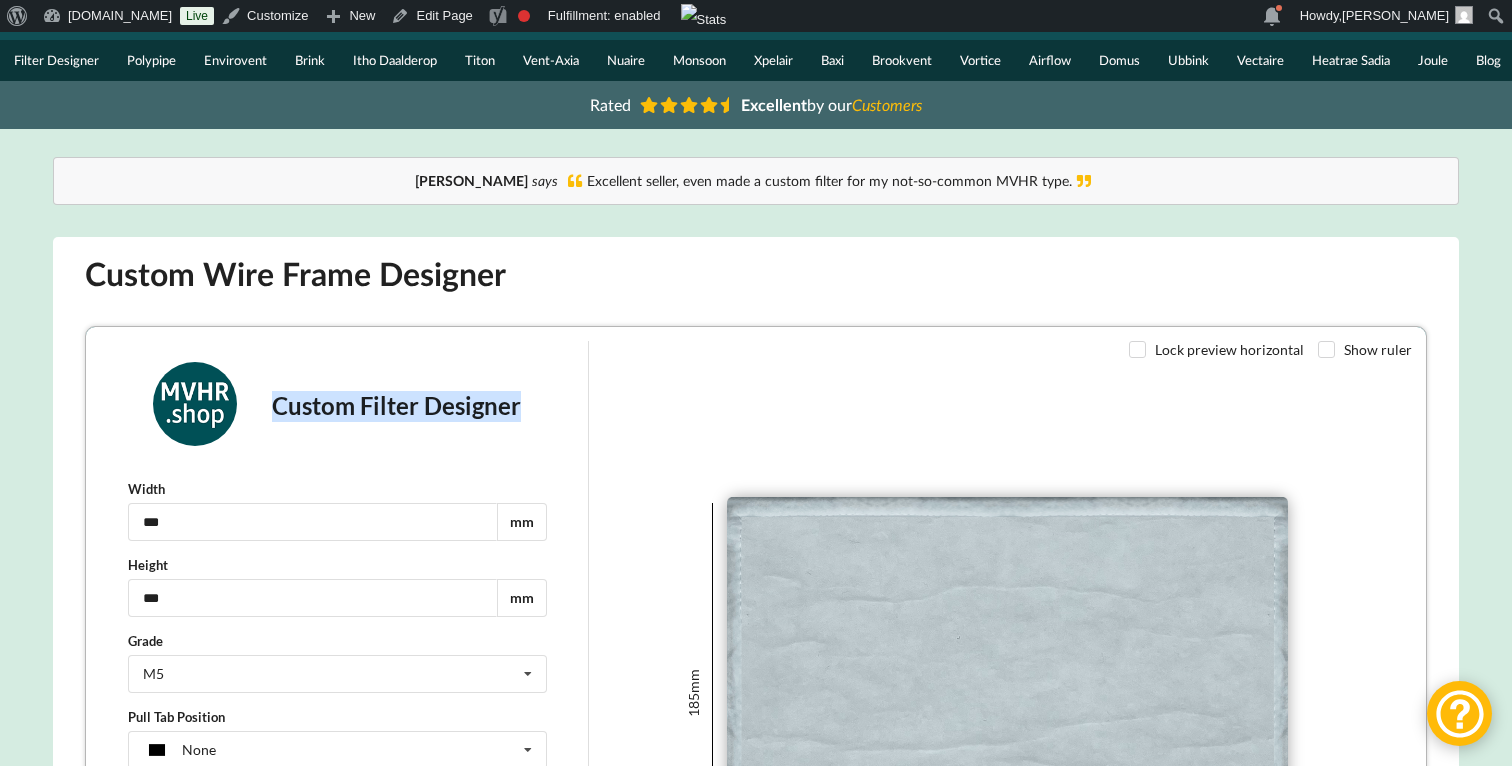 click on "Custom Wire Frame Designer" at bounding box center (756, 273) 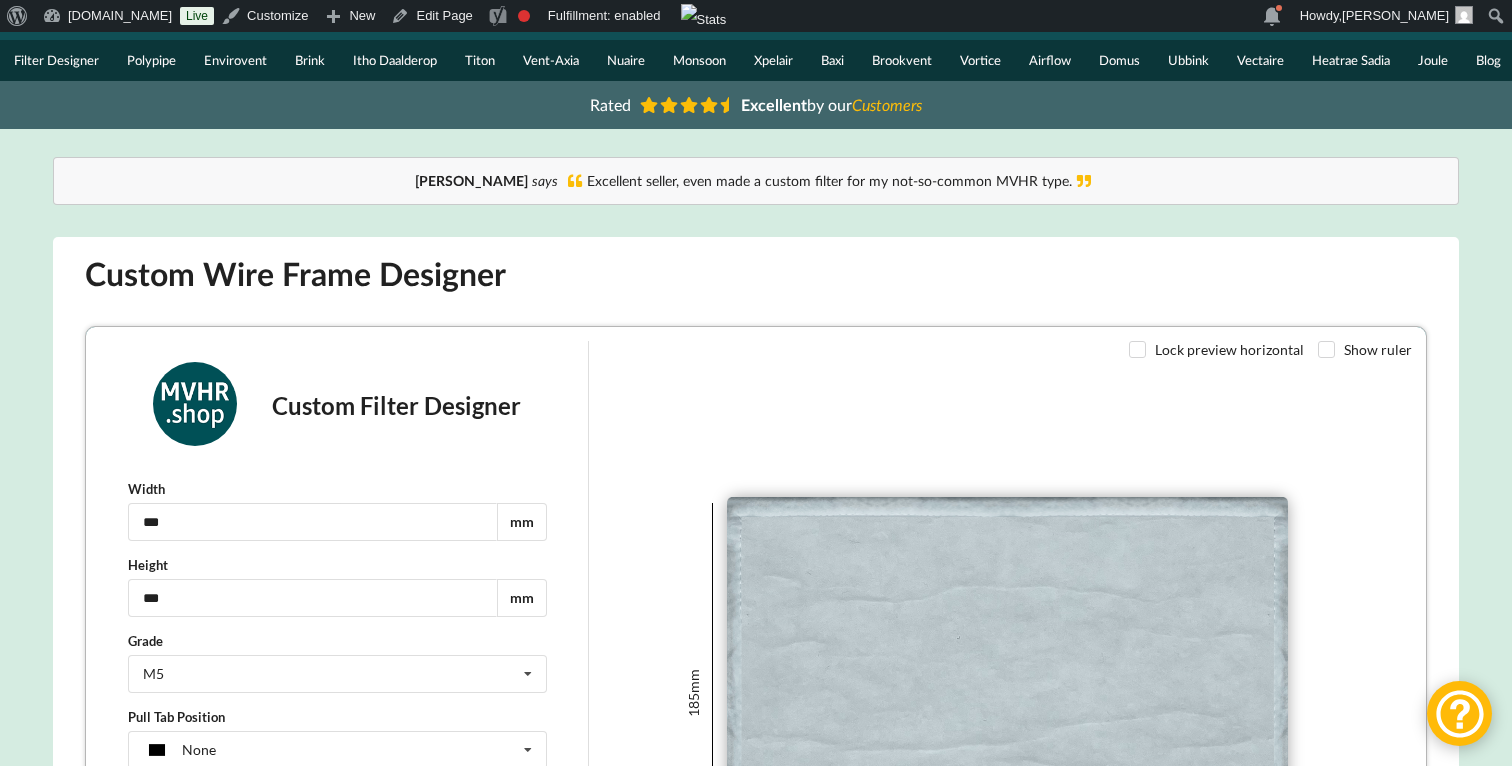 click on "185 mm 265 mm" at bounding box center (1006, 692) 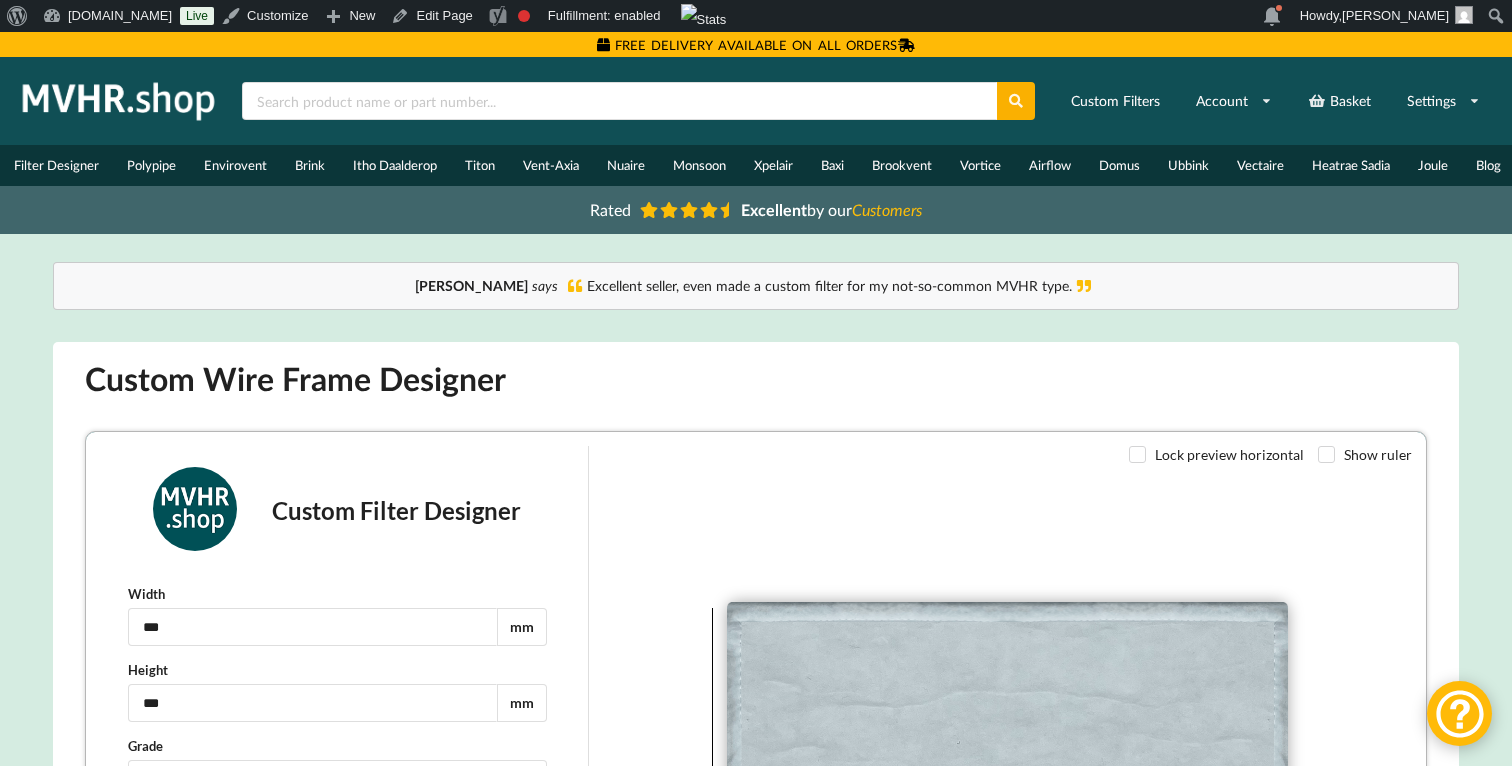 click at bounding box center [119, 101] 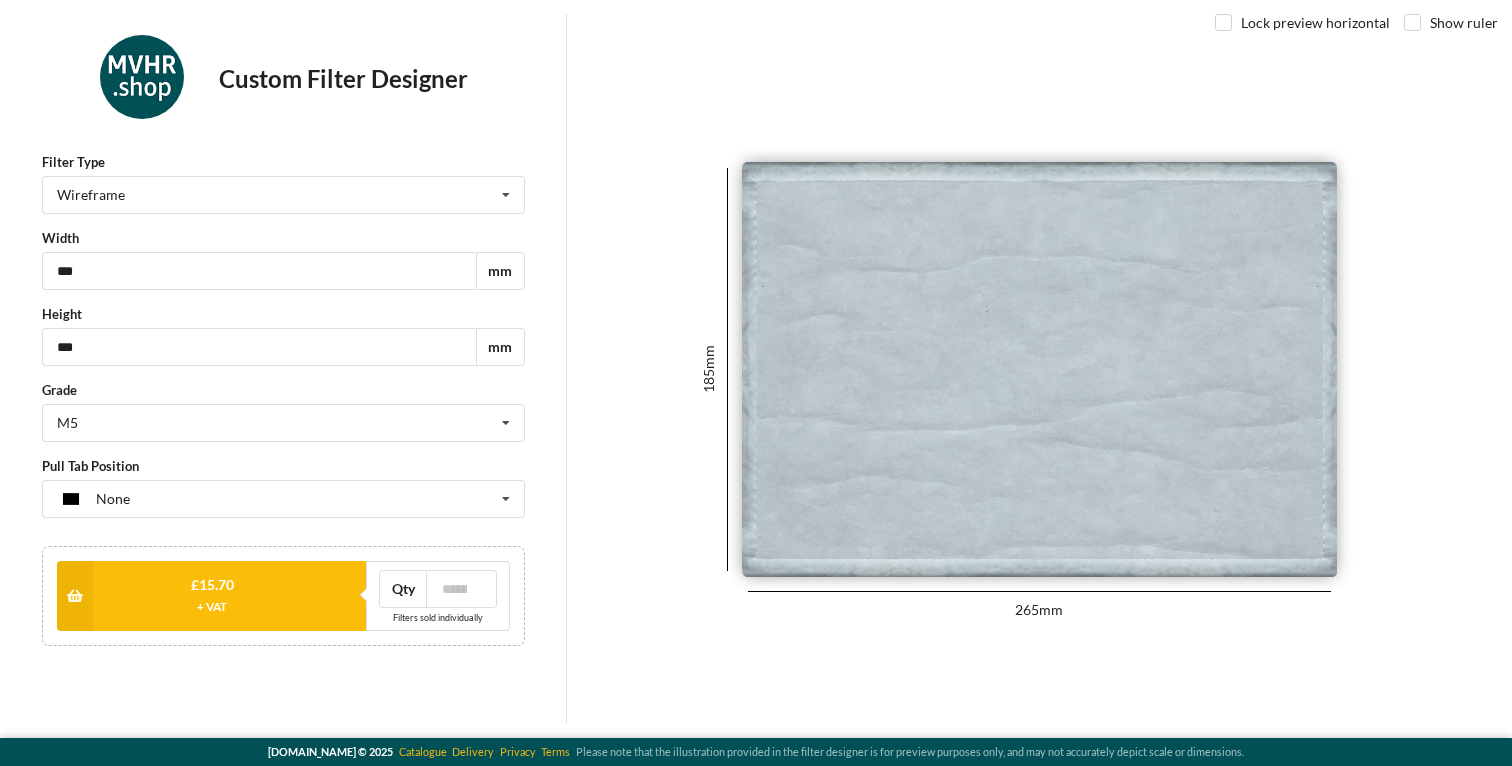 scroll, scrollTop: 0, scrollLeft: 0, axis: both 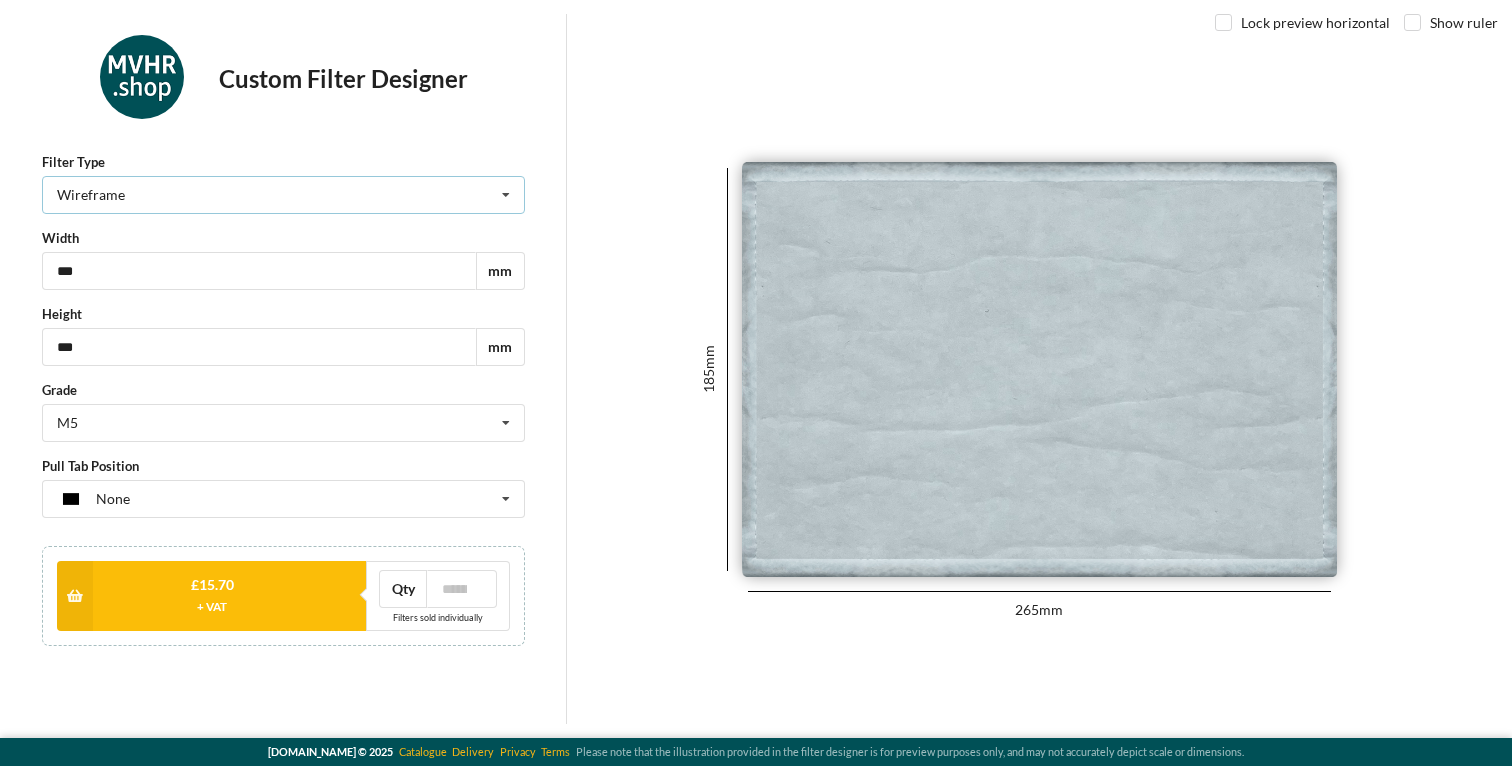 click on "Wireframe Wireframe Pad" at bounding box center [283, 195] 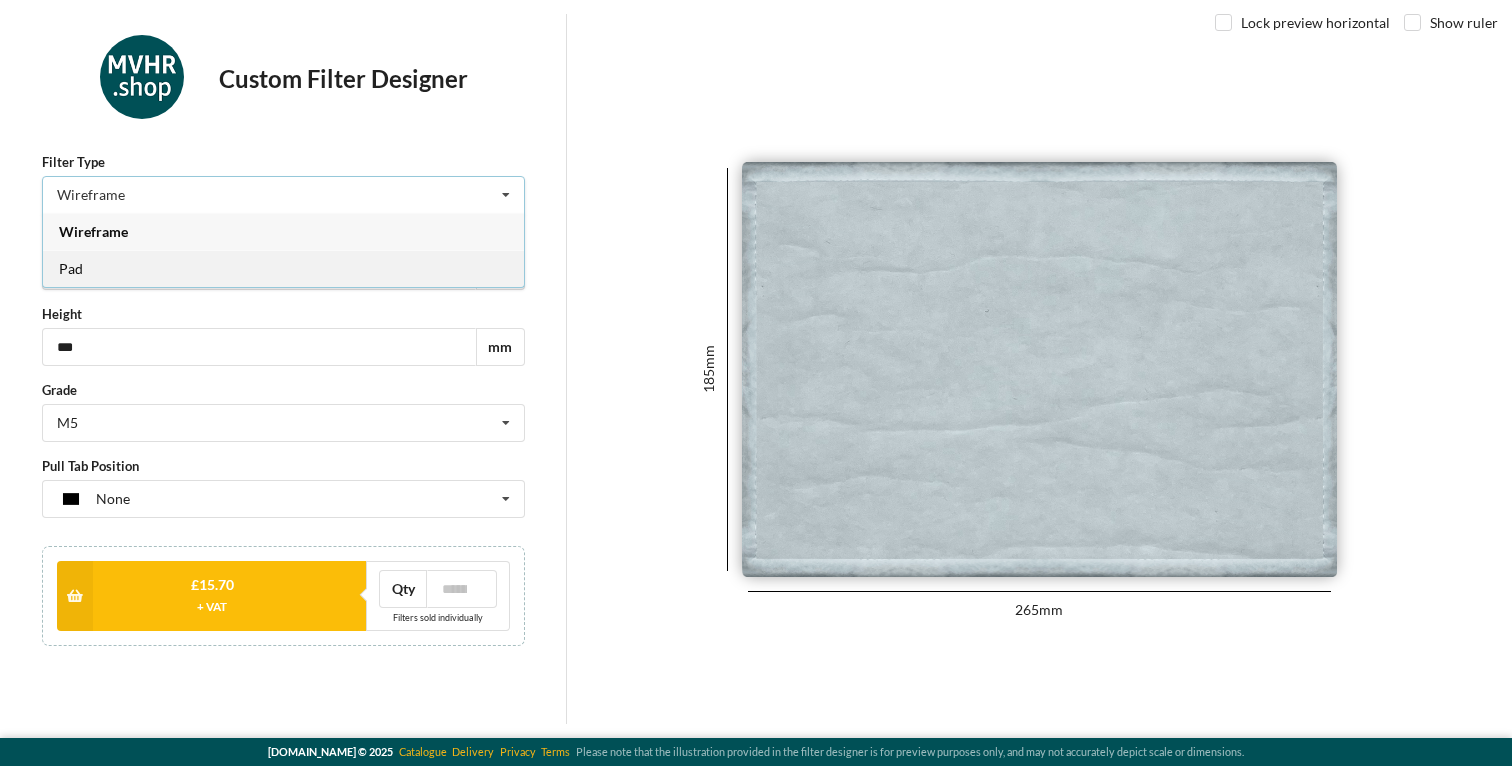 click on "Pad" at bounding box center [283, 268] 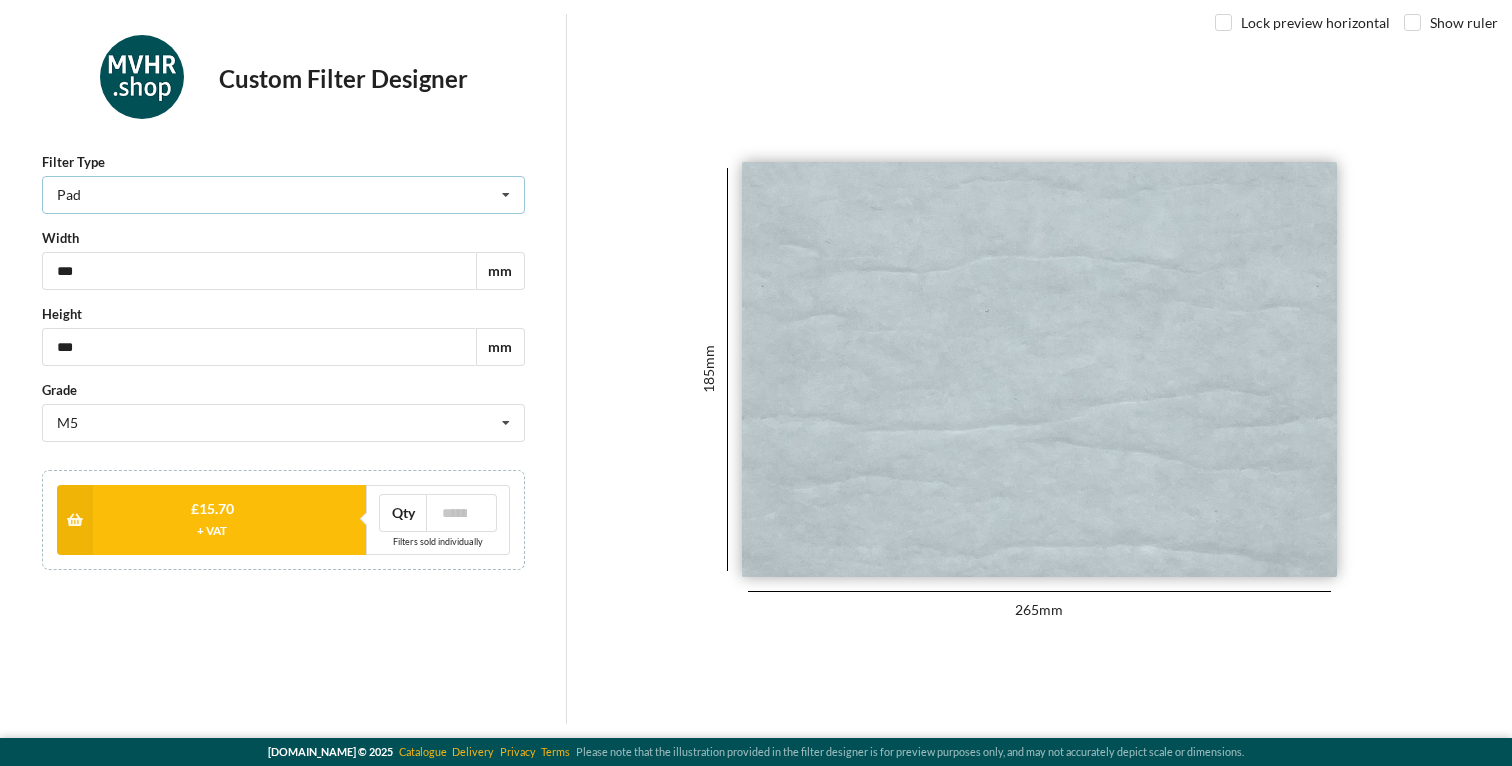 click on "Pad Wireframe Pad" at bounding box center (283, 195) 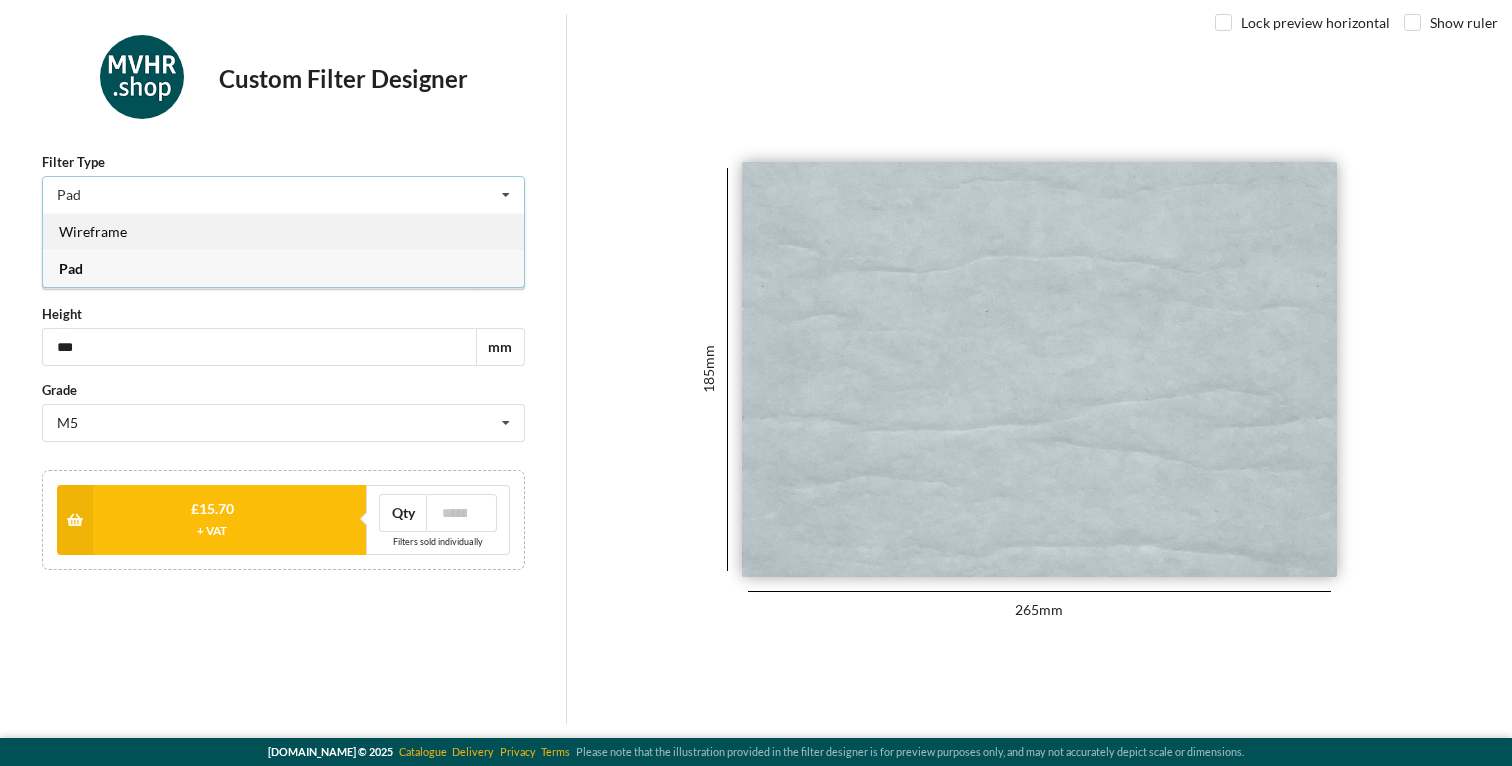 click on "Wireframe" at bounding box center [283, 231] 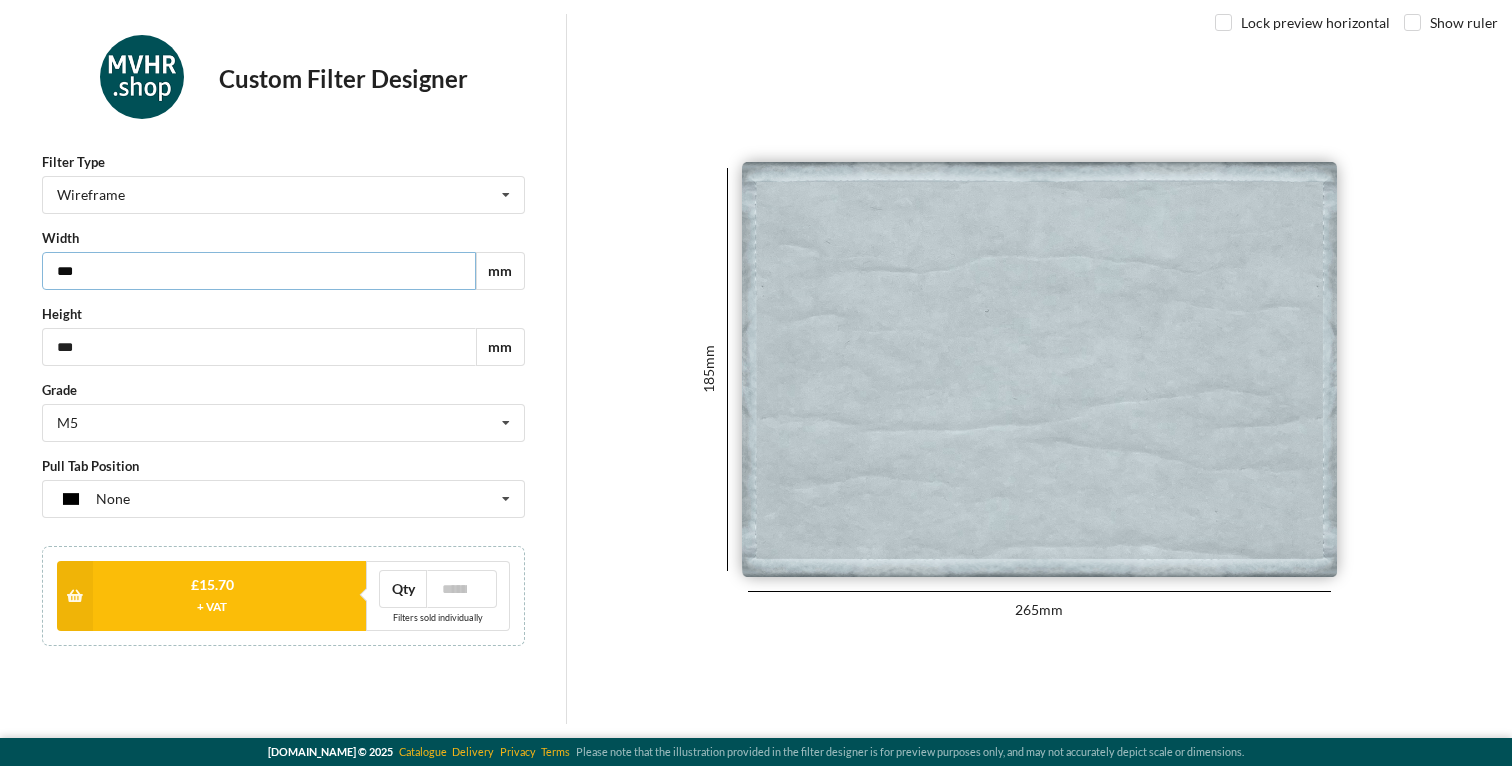 click on "***" at bounding box center (259, 271) 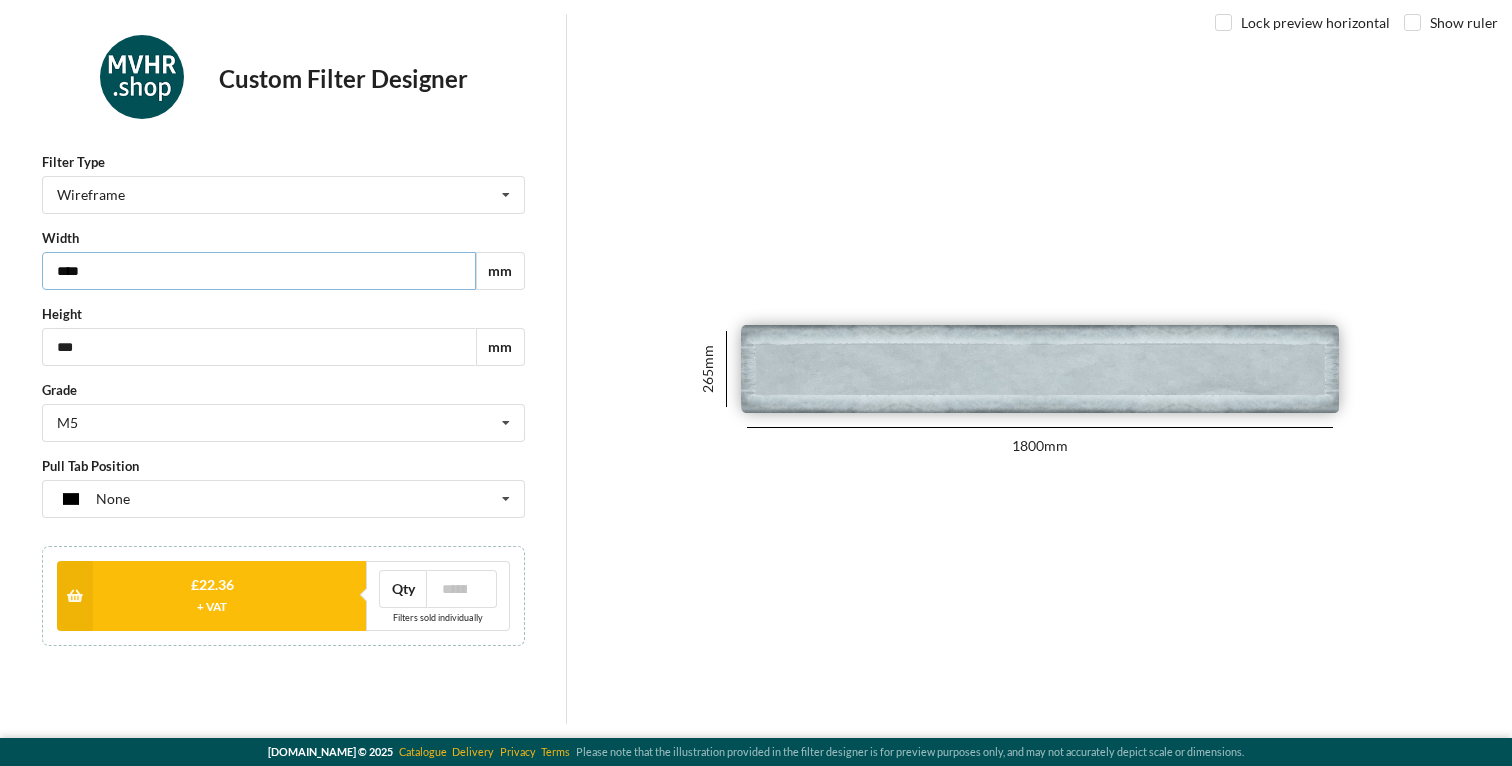 type on "****" 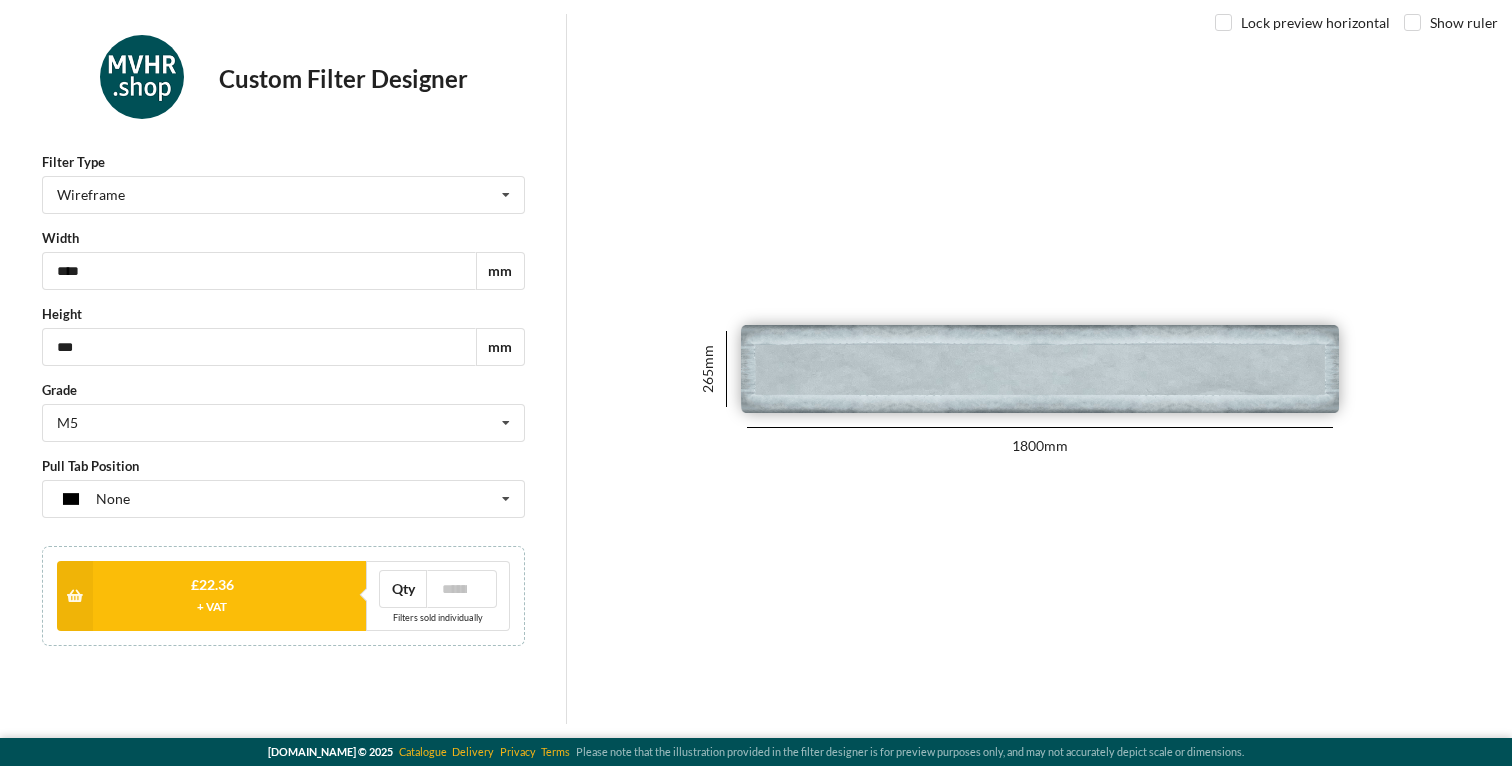 click on "Height *** mm" at bounding box center [283, 335] 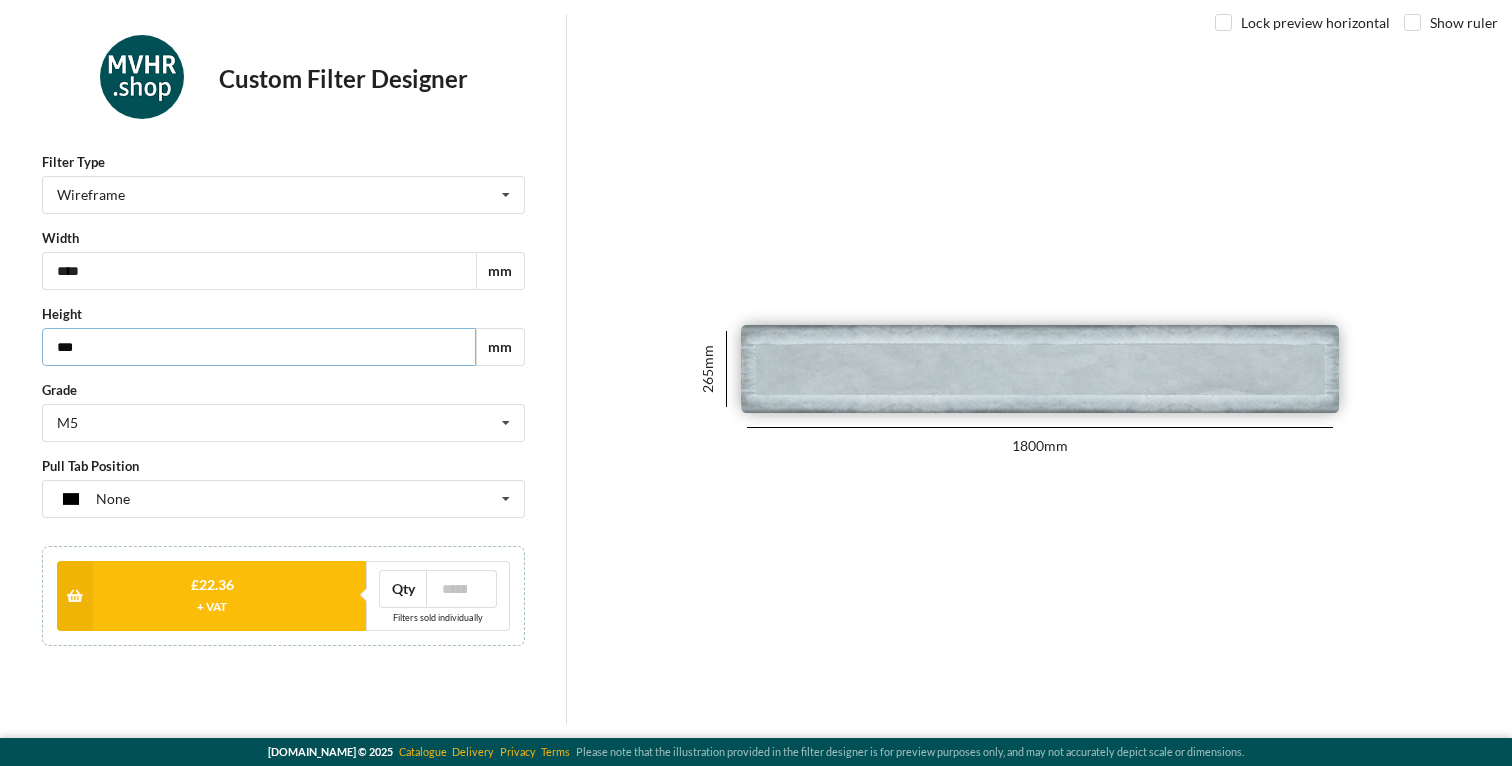 click on "***" at bounding box center [259, 347] 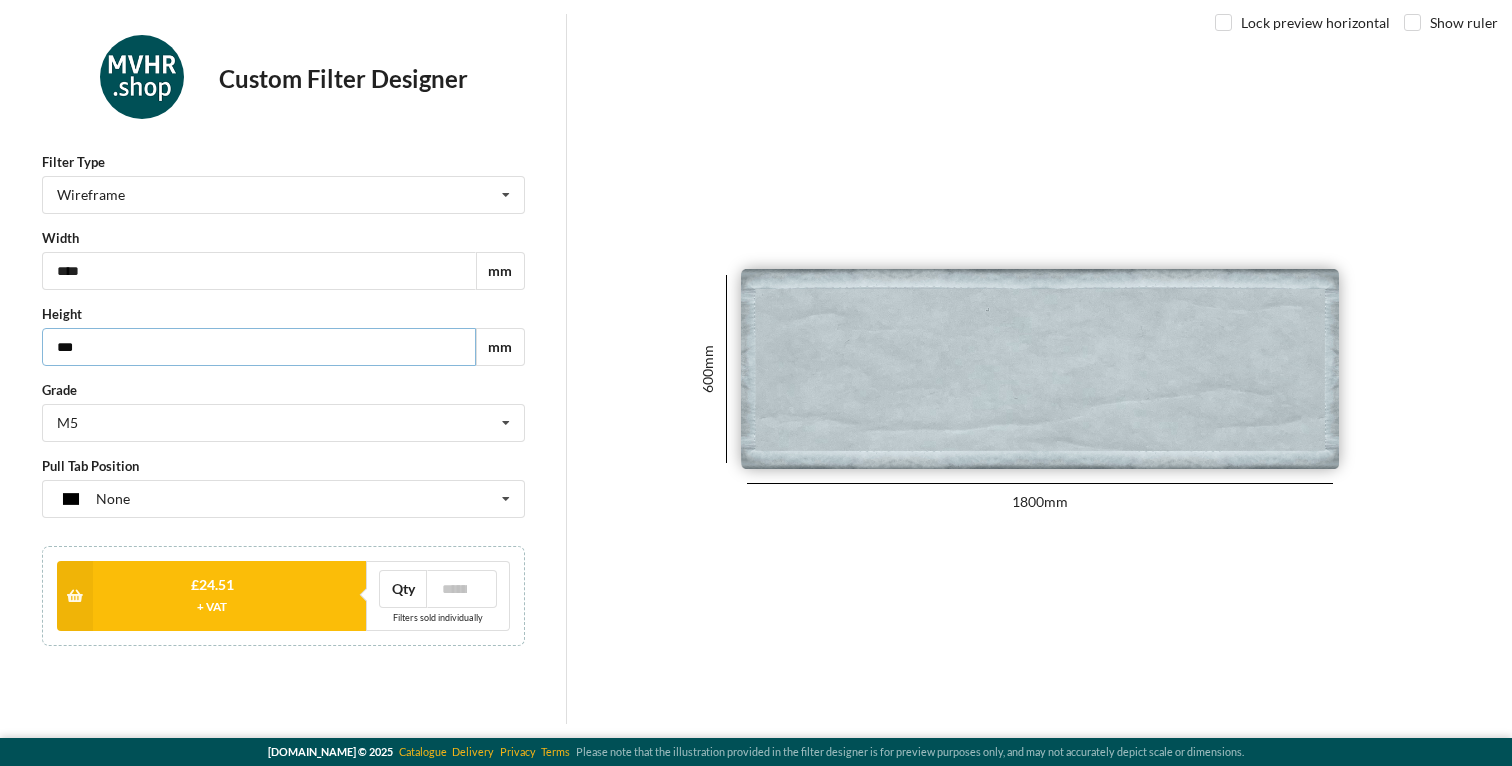 type on "***" 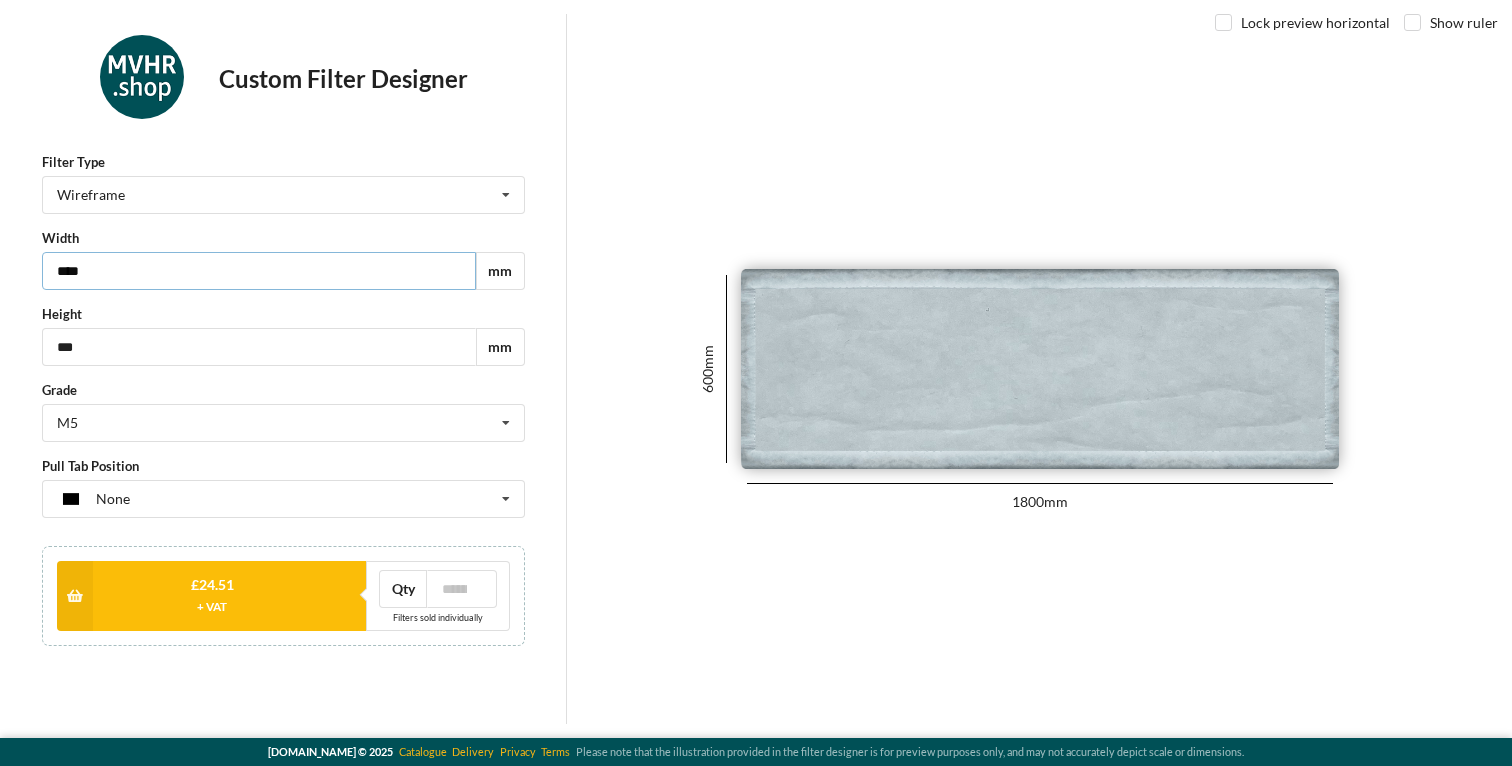 click on "****" at bounding box center [259, 271] 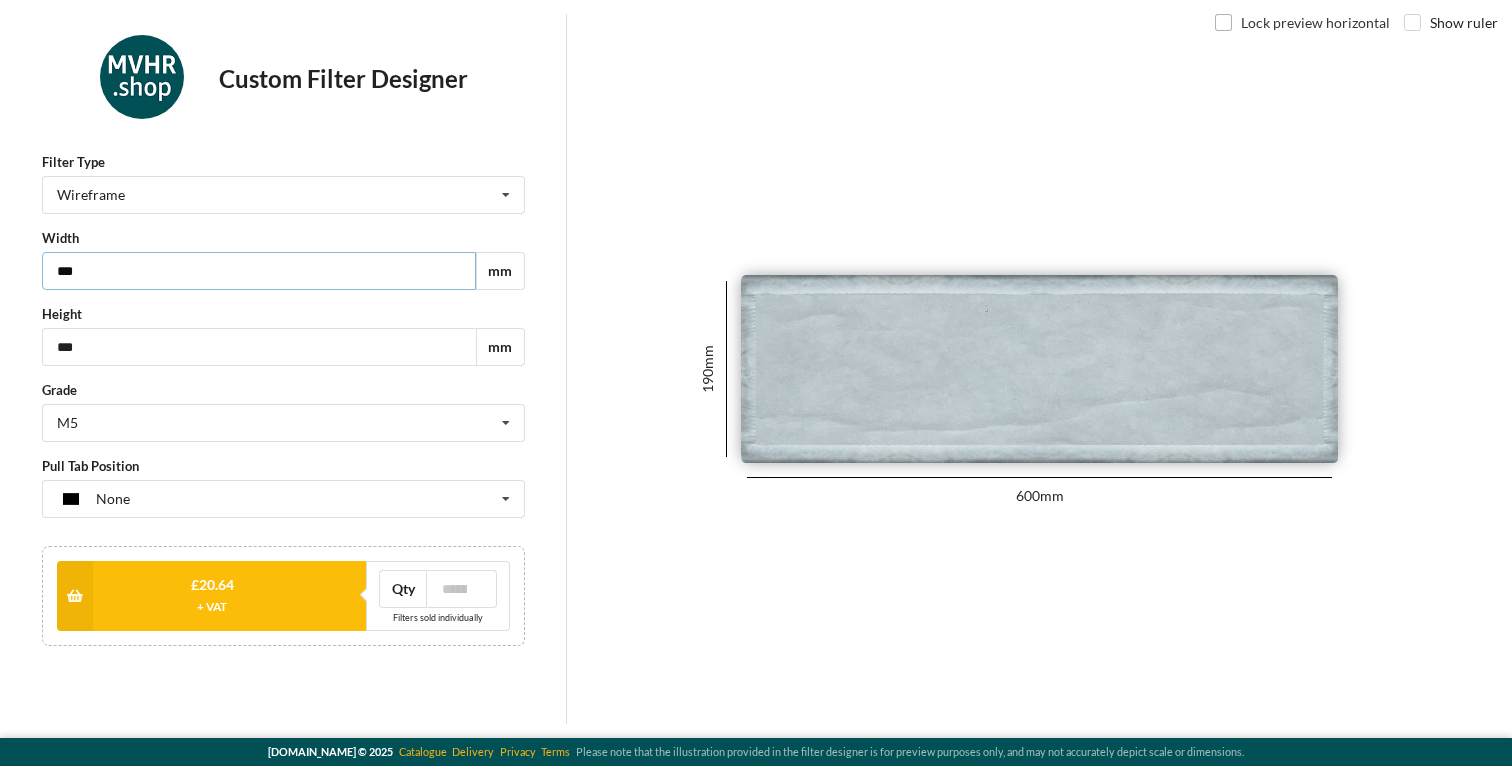 type on "***" 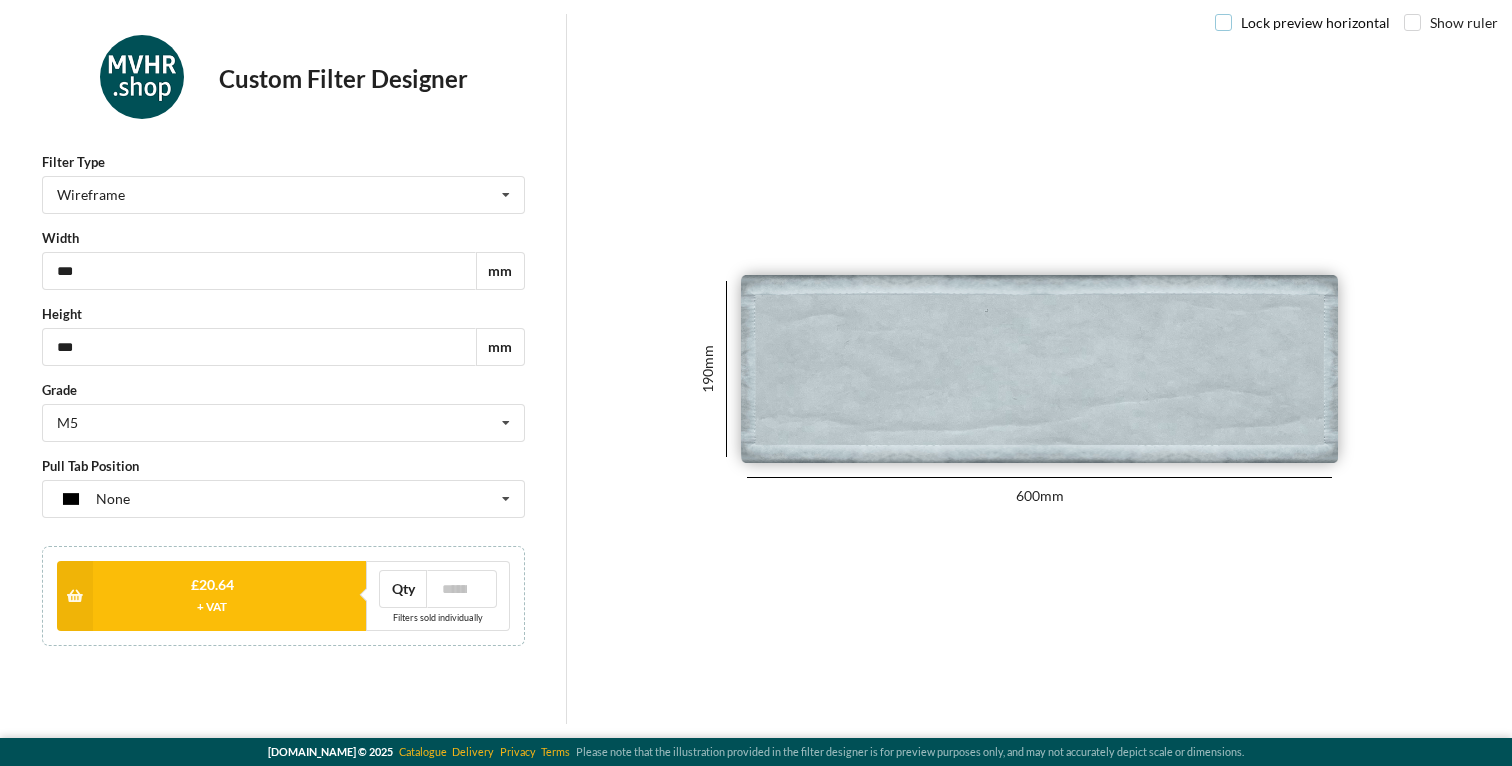 click on "Lock preview horizontal" at bounding box center (1302, 22) 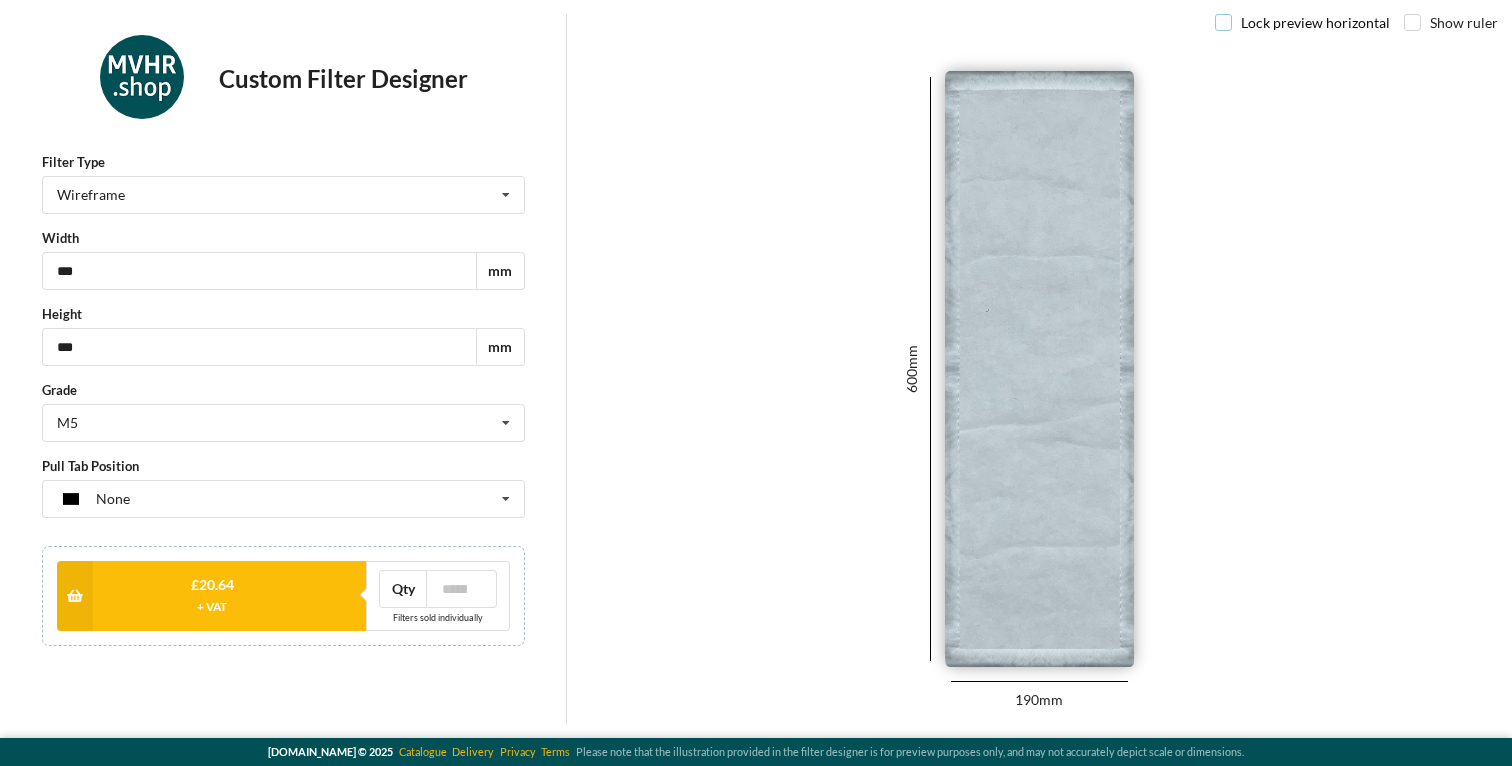 click on "Lock preview horizontal" at bounding box center [1302, 22] 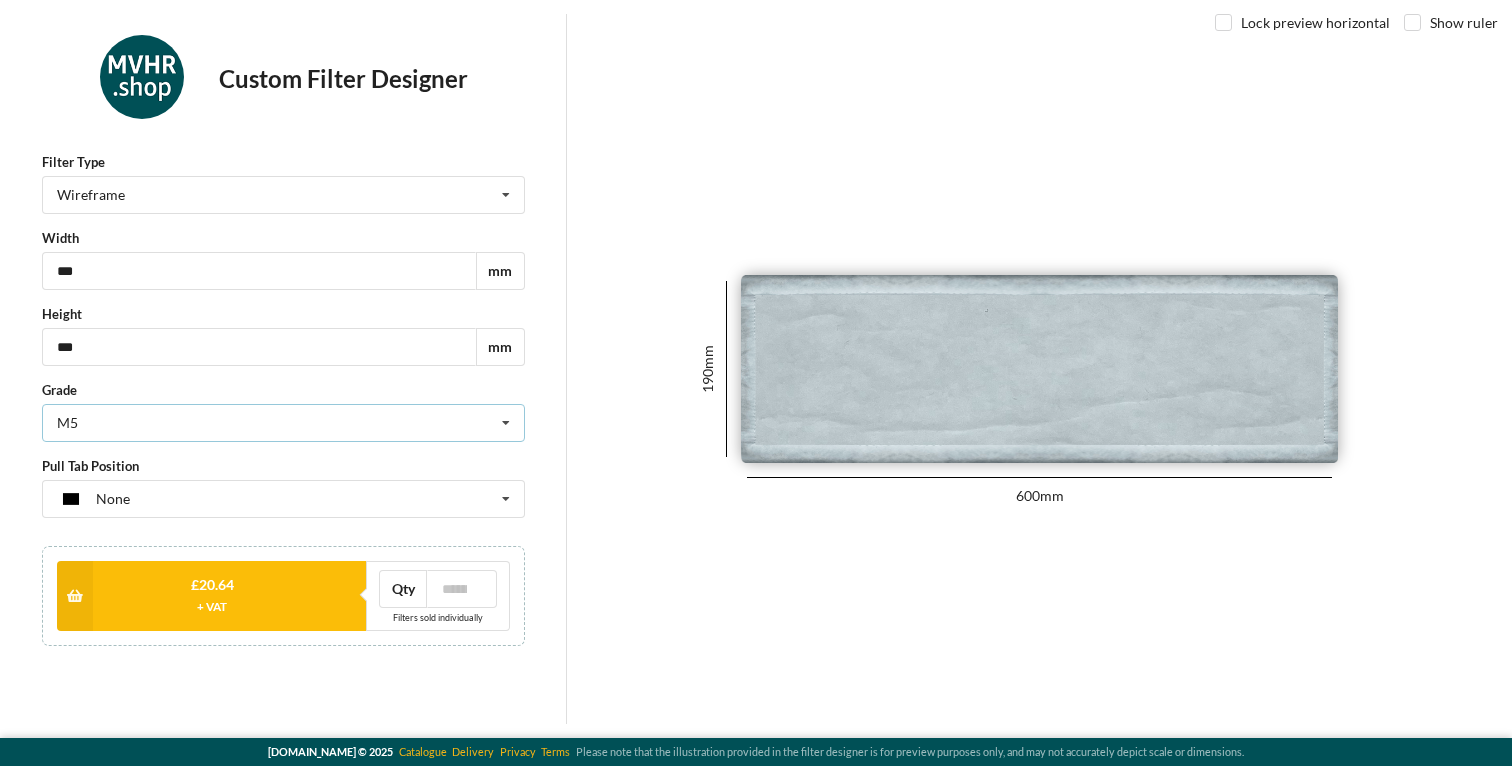 click on "M5 G2 G3 G4 M5" at bounding box center (283, 423) 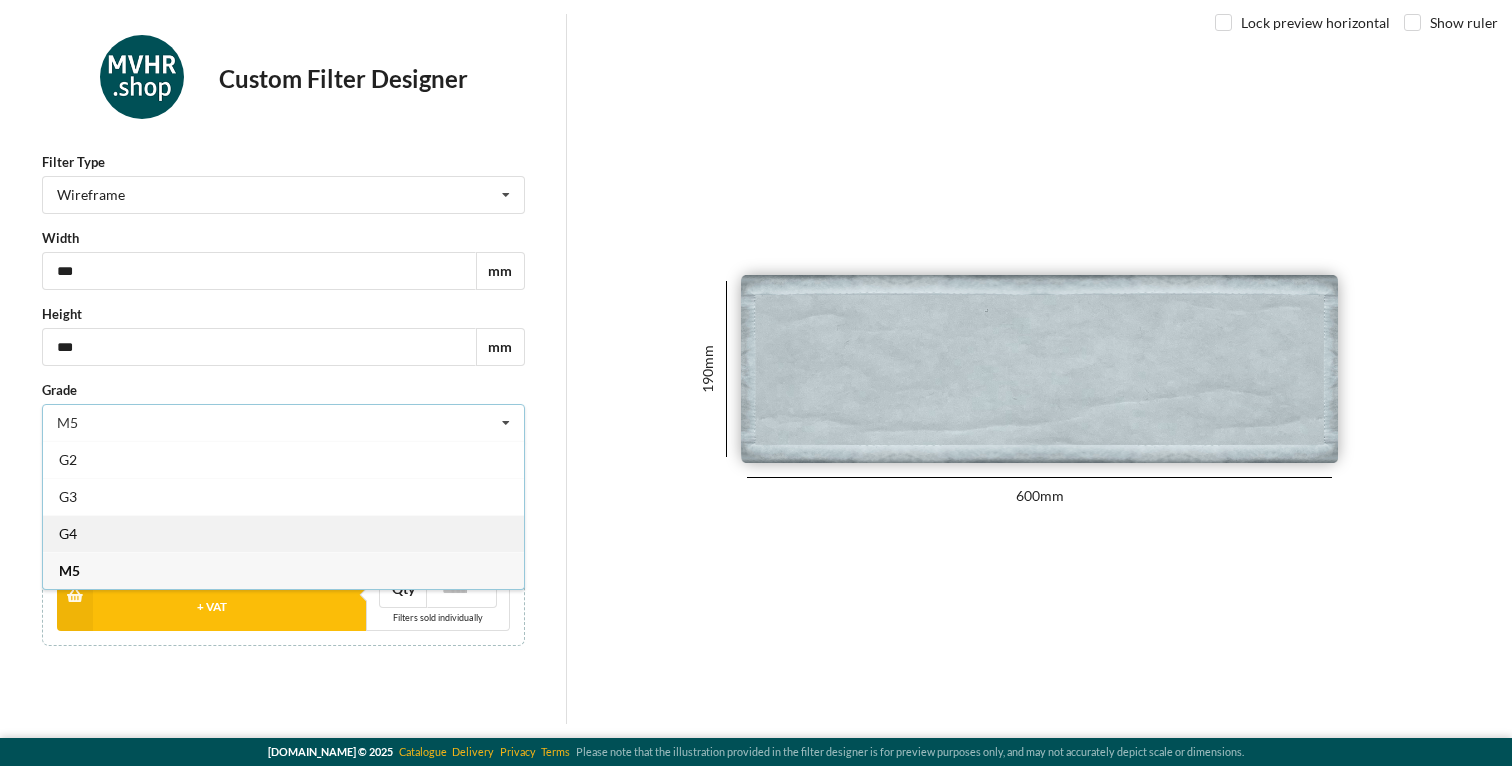click on "G4" at bounding box center [283, 533] 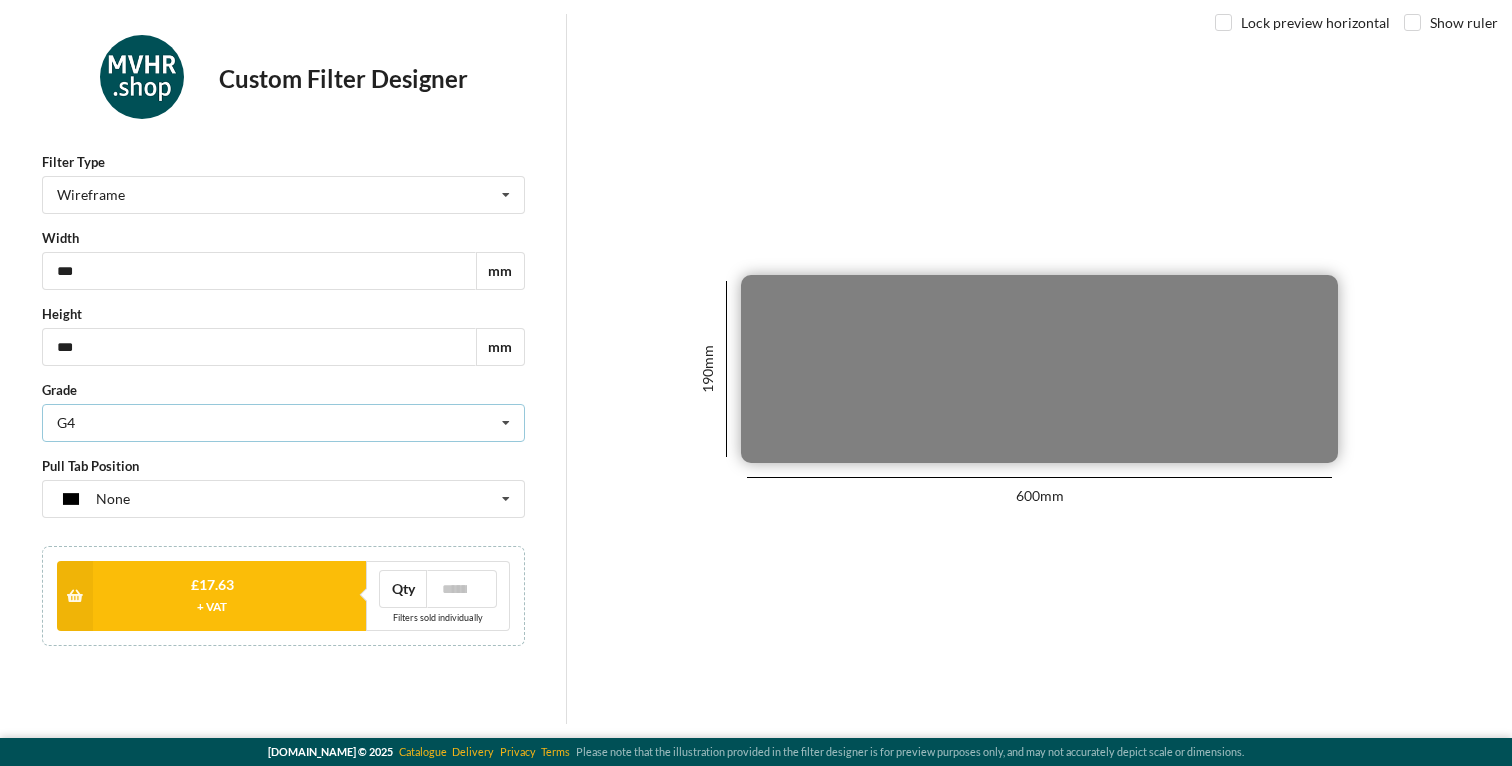 click on "G4 G2 G3 G4 M5" at bounding box center [283, 423] 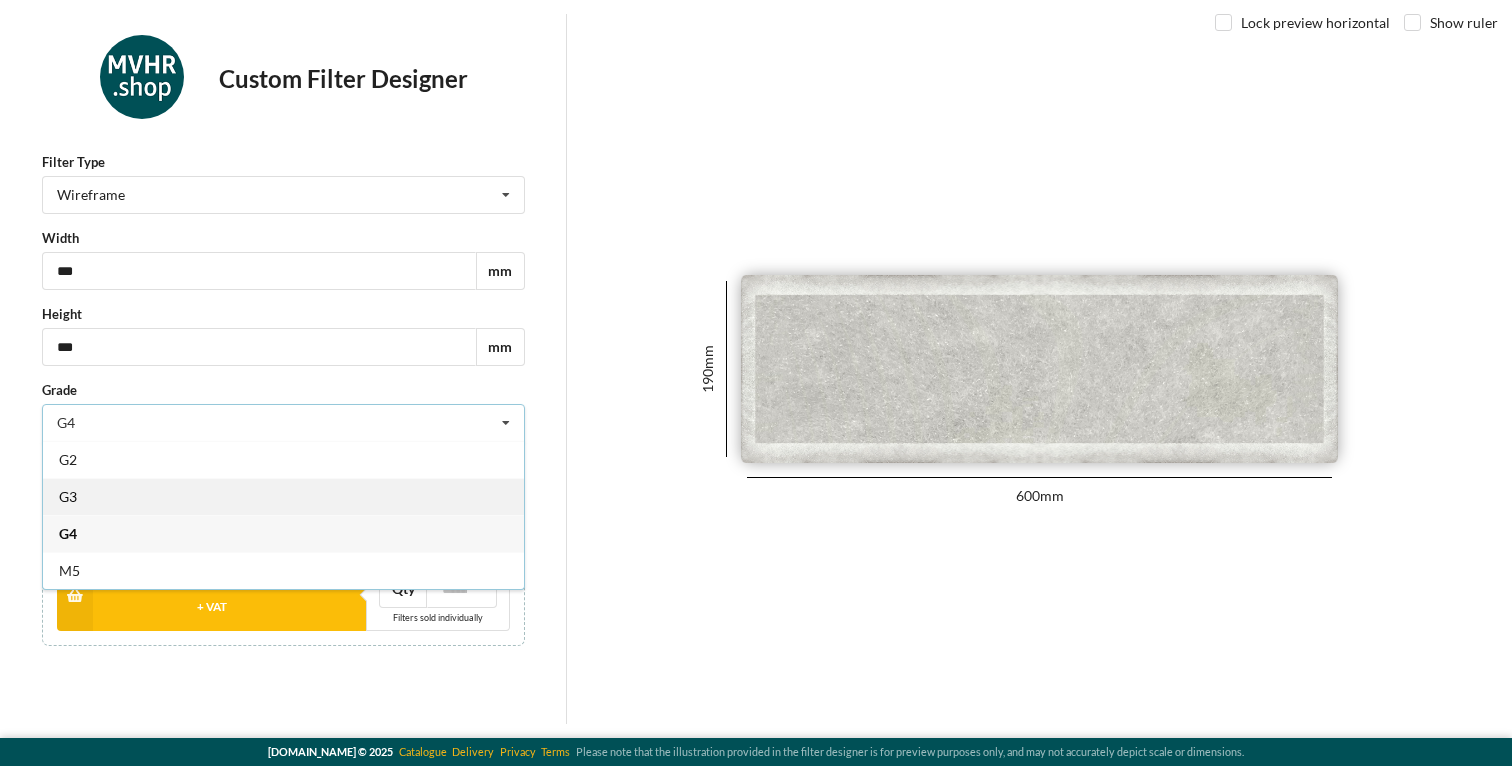 click on "G3" at bounding box center (283, 496) 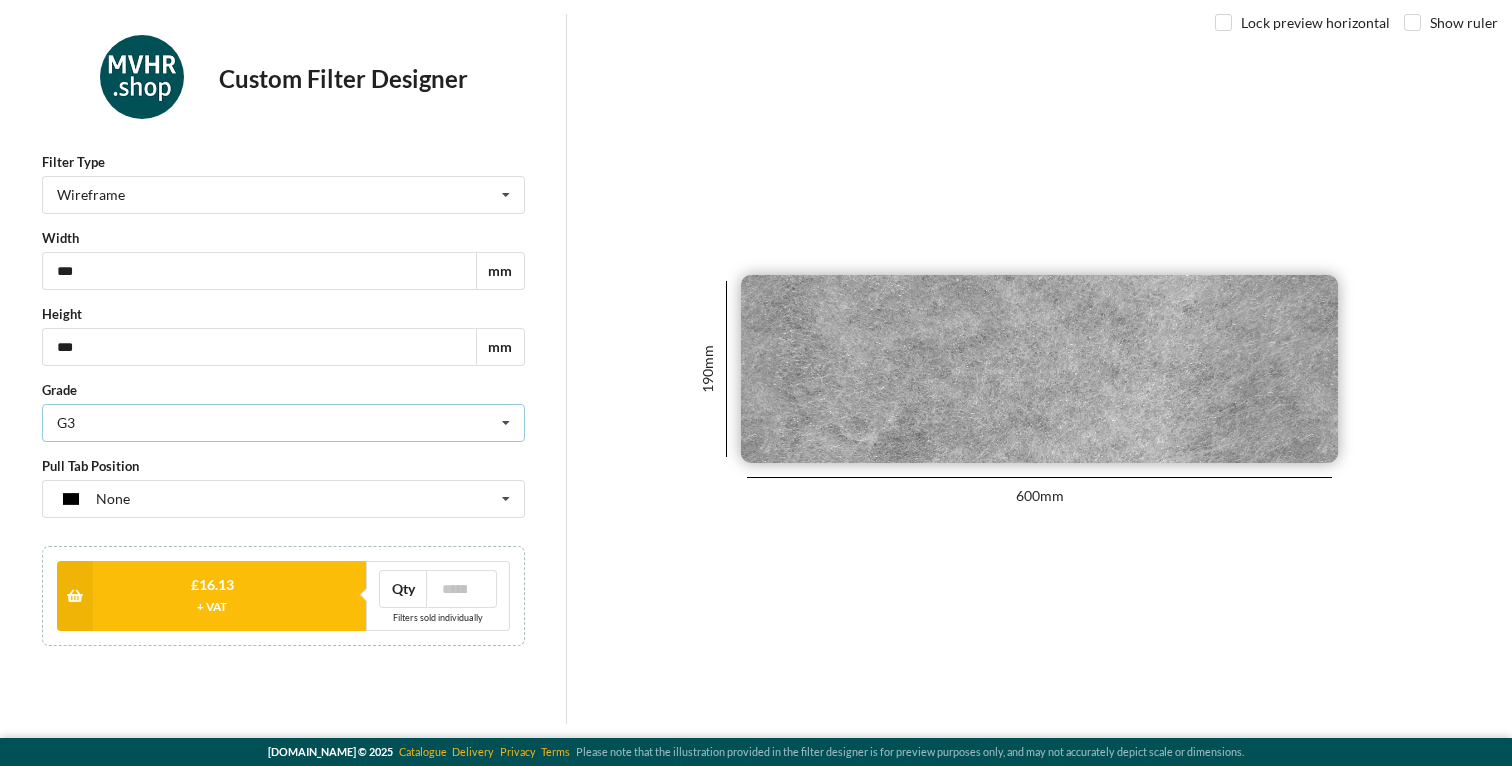 click on "G3 G2 G3 G4 M5" at bounding box center (283, 423) 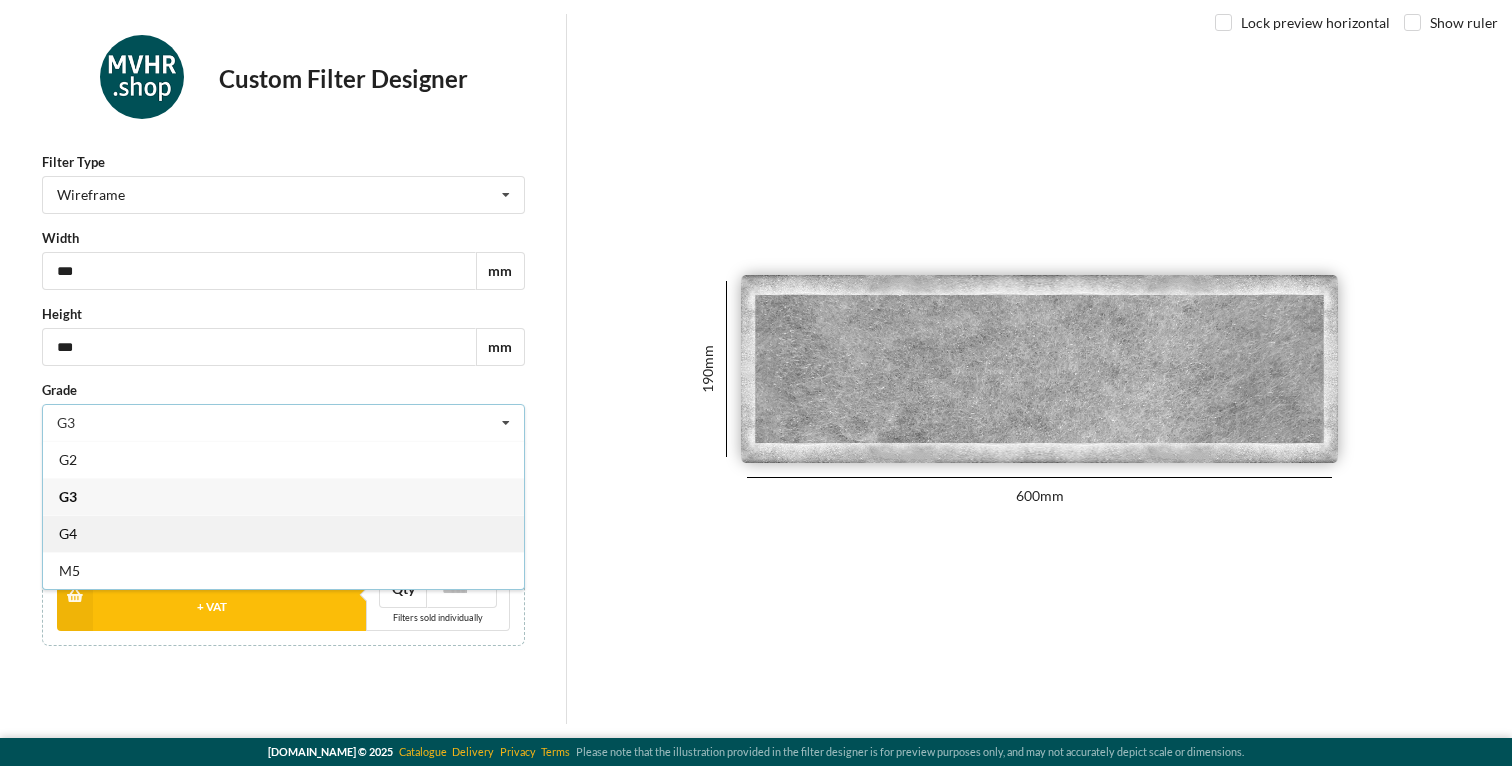 click on "G4" at bounding box center (283, 533) 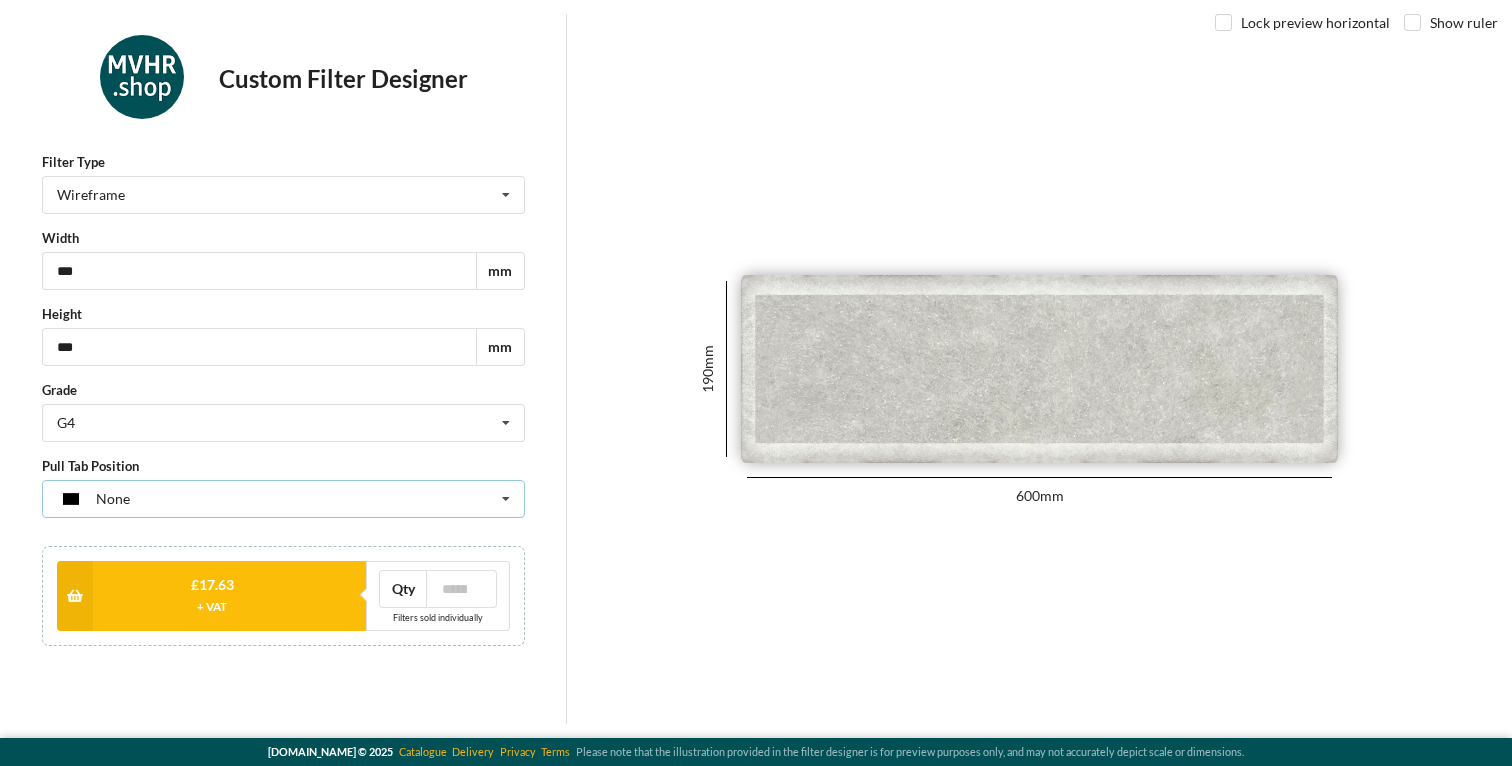 click on "None None Tag on shortest side Tag on longest side Two tags on longest side" at bounding box center (283, 499) 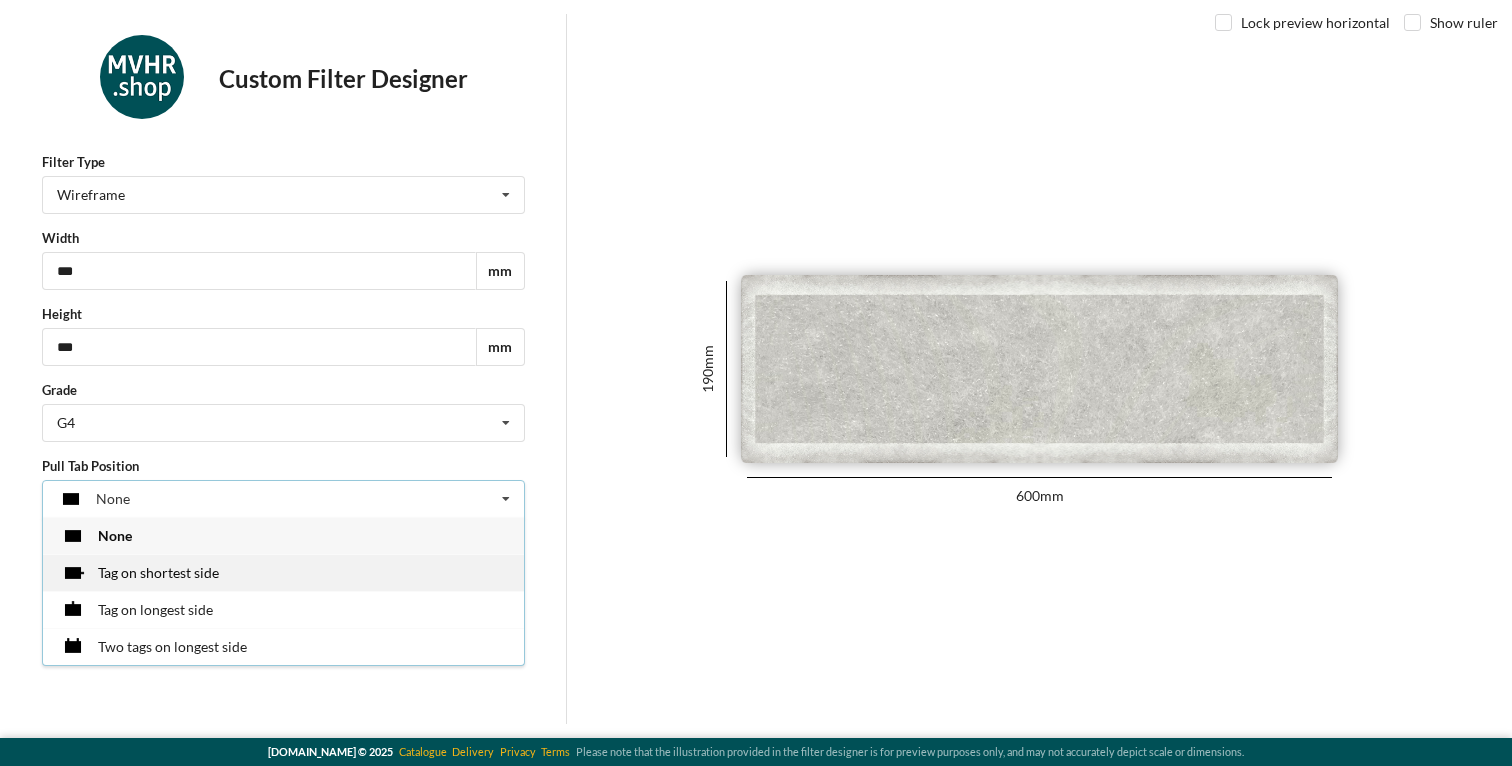 click on "Tag on shortest side" at bounding box center (158, 572) 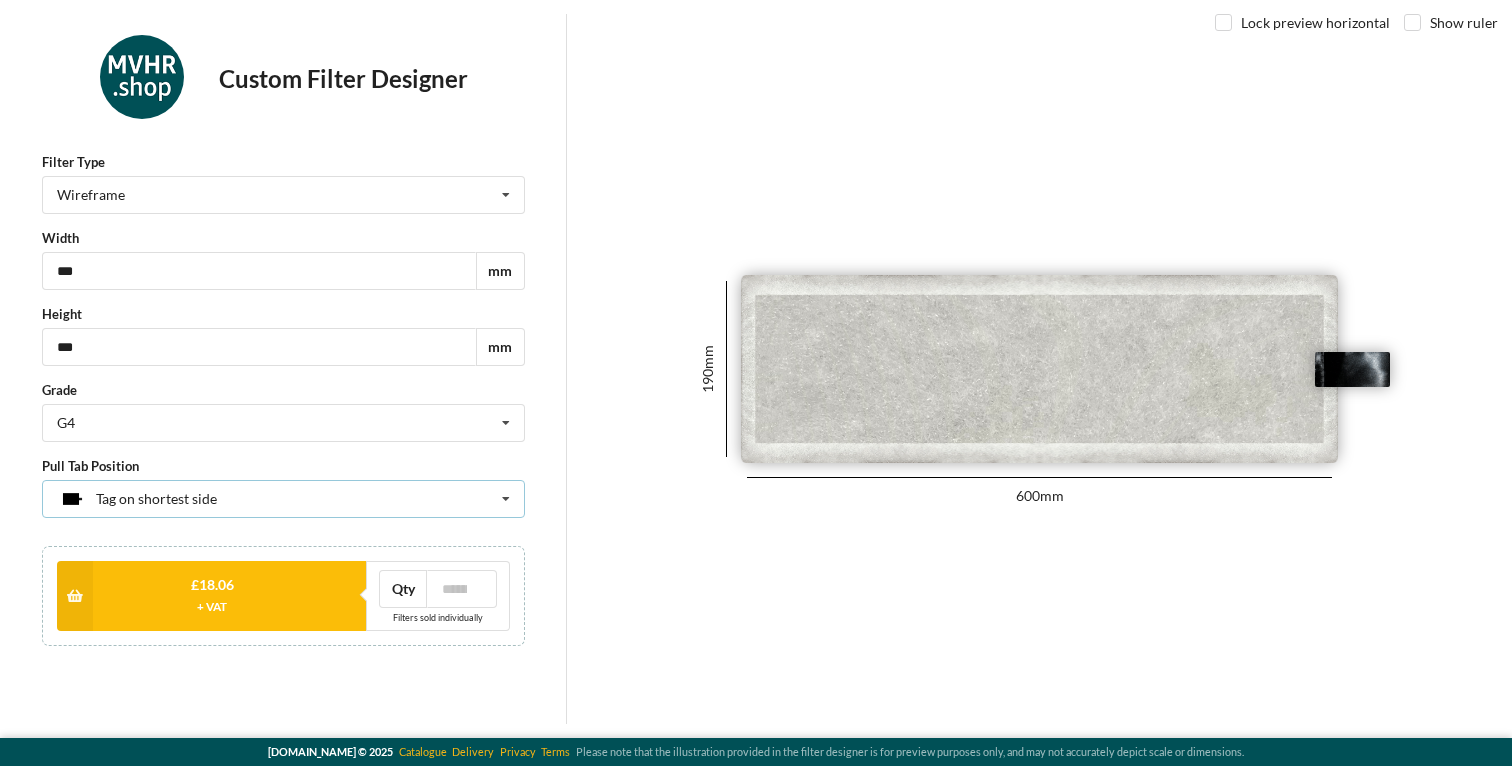 click on "Tag on shortest side" at bounding box center [137, 499] 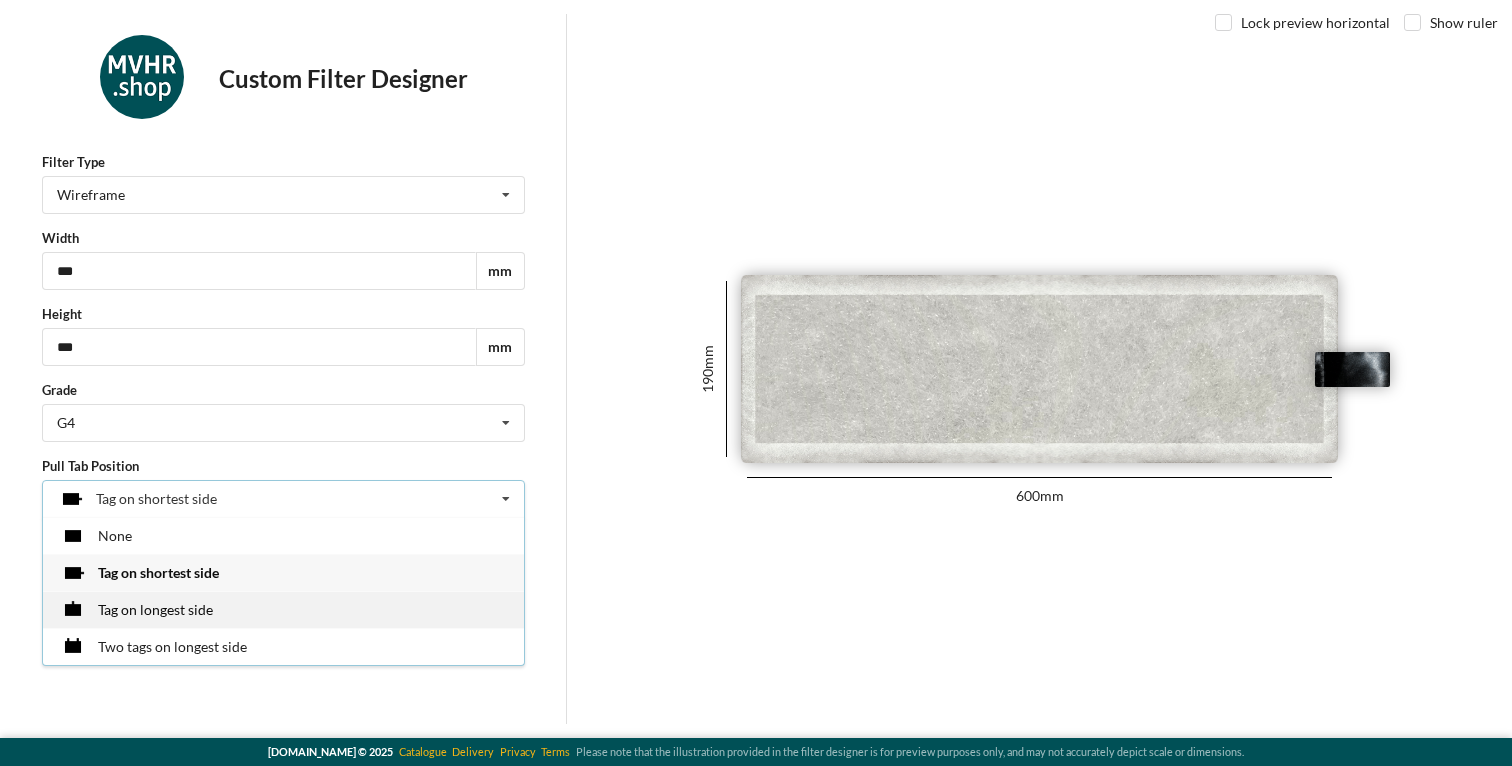 click on "Tag on longest side" at bounding box center [155, 609] 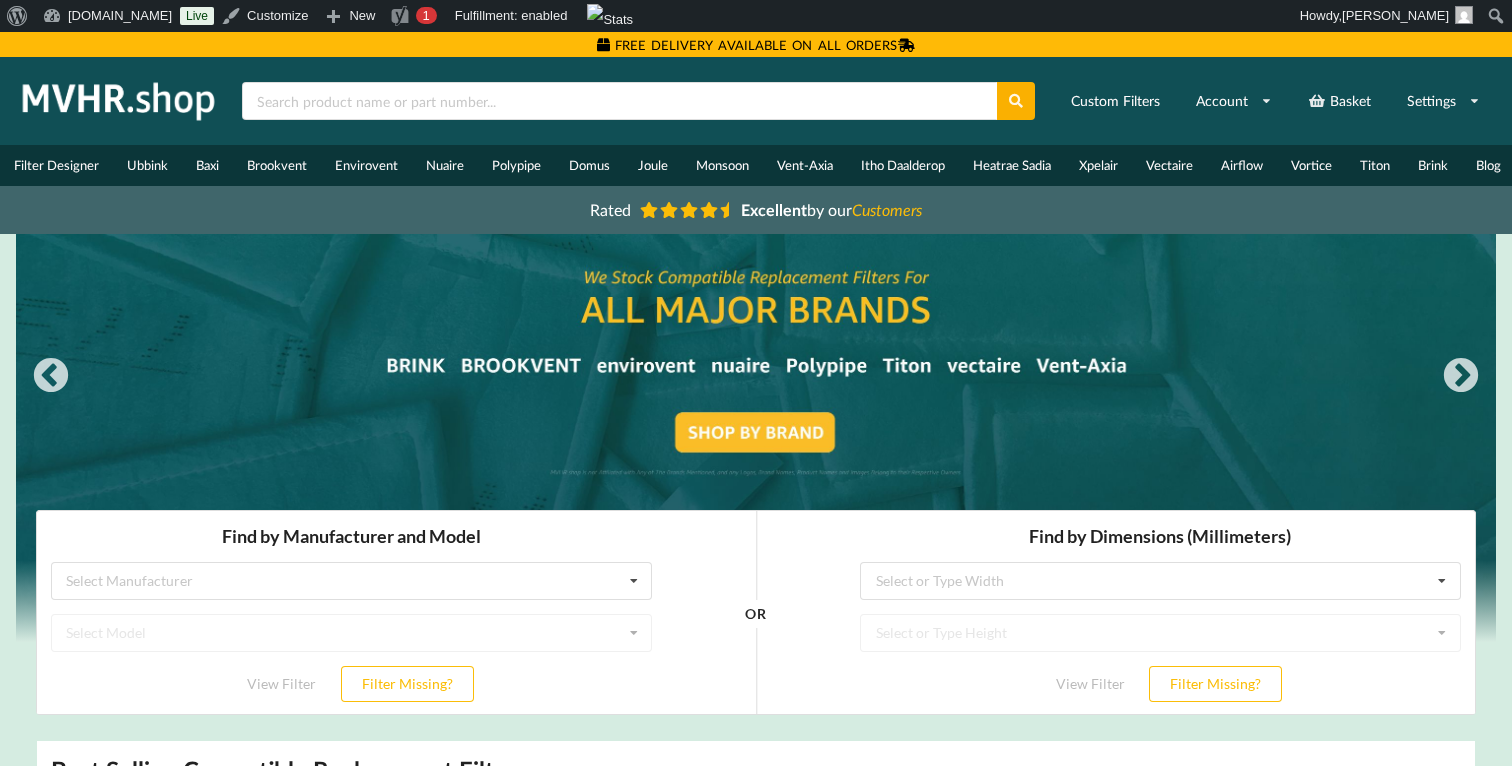 scroll, scrollTop: 0, scrollLeft: 0, axis: both 